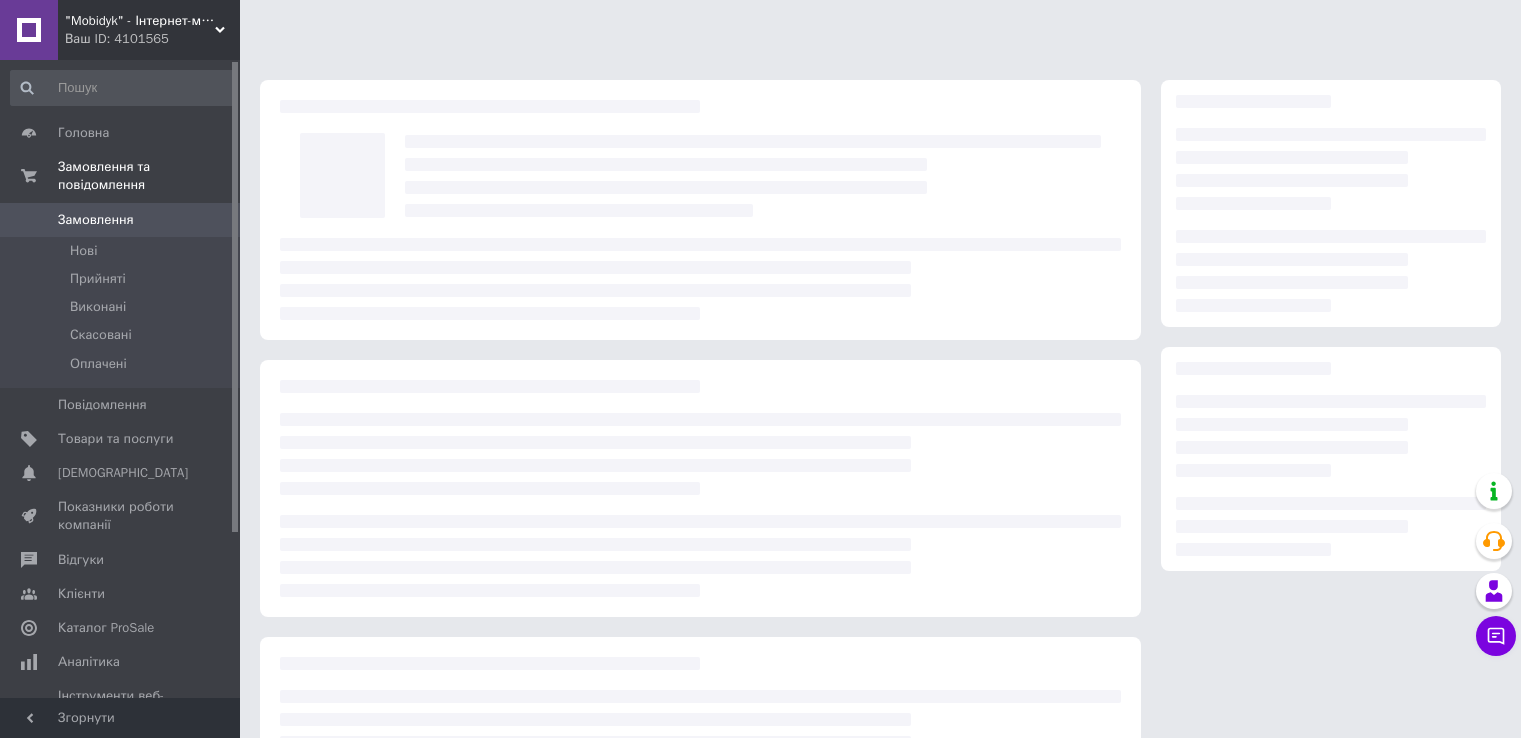 scroll, scrollTop: 0, scrollLeft: 0, axis: both 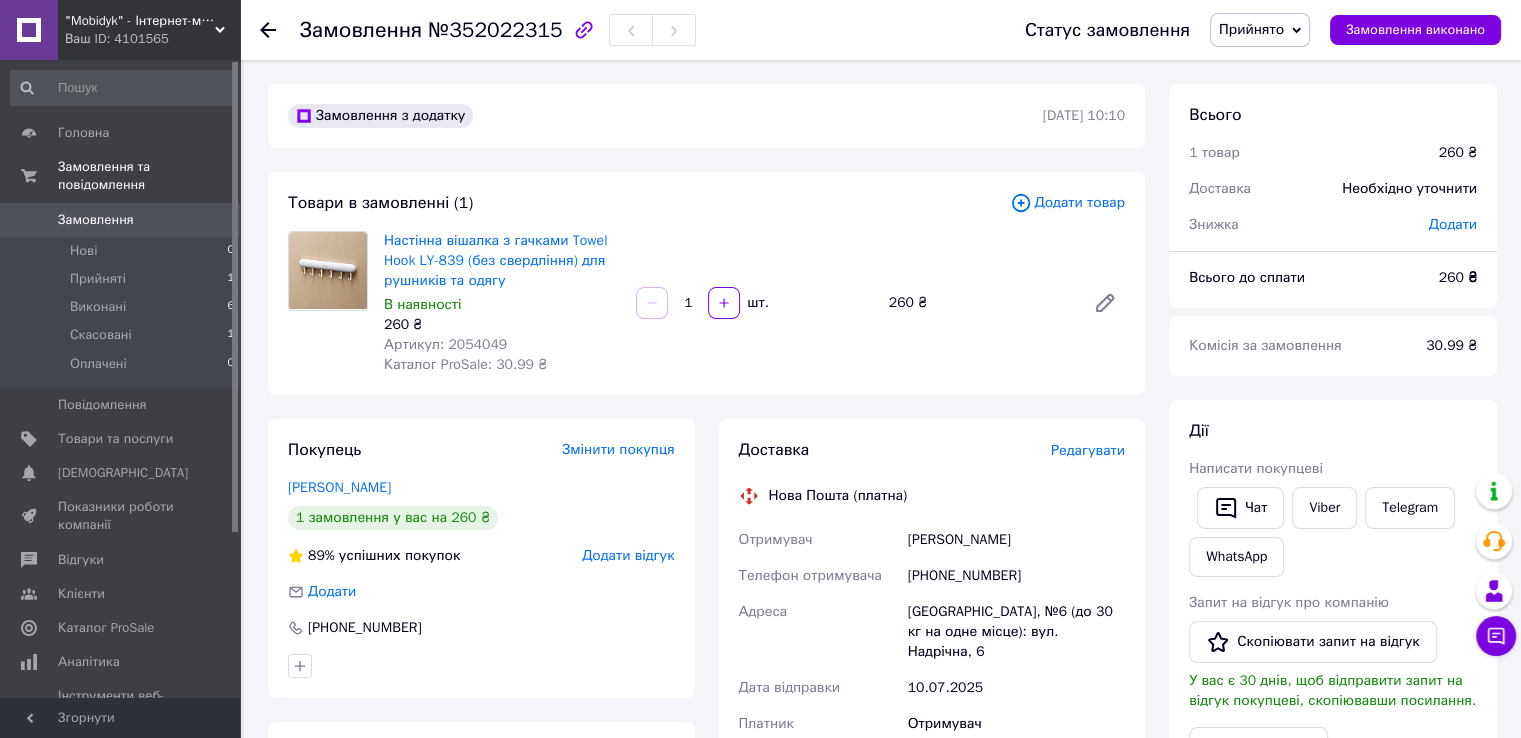 click on "Артикул: 2054049" at bounding box center (445, 344) 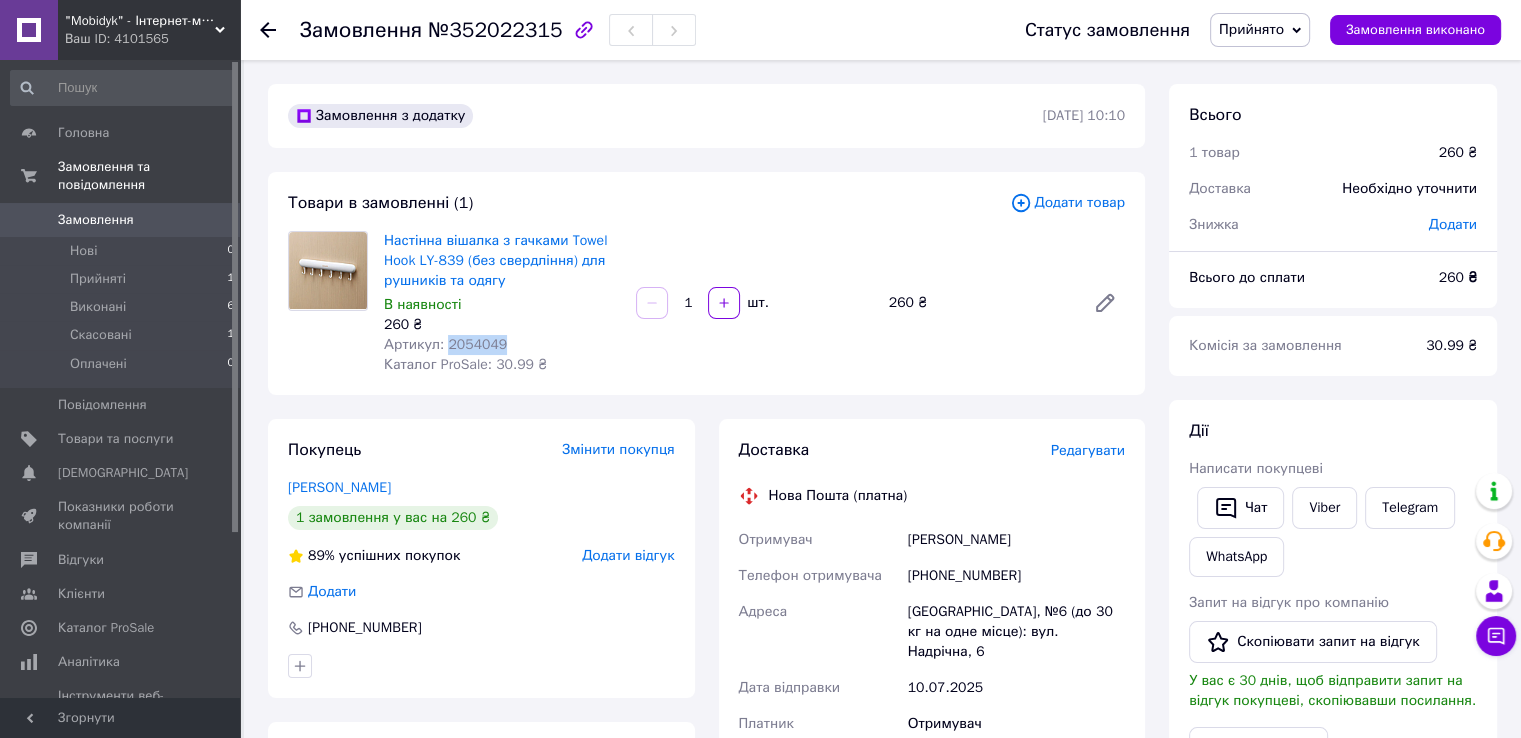 click on "Артикул: 2054049" at bounding box center [445, 344] 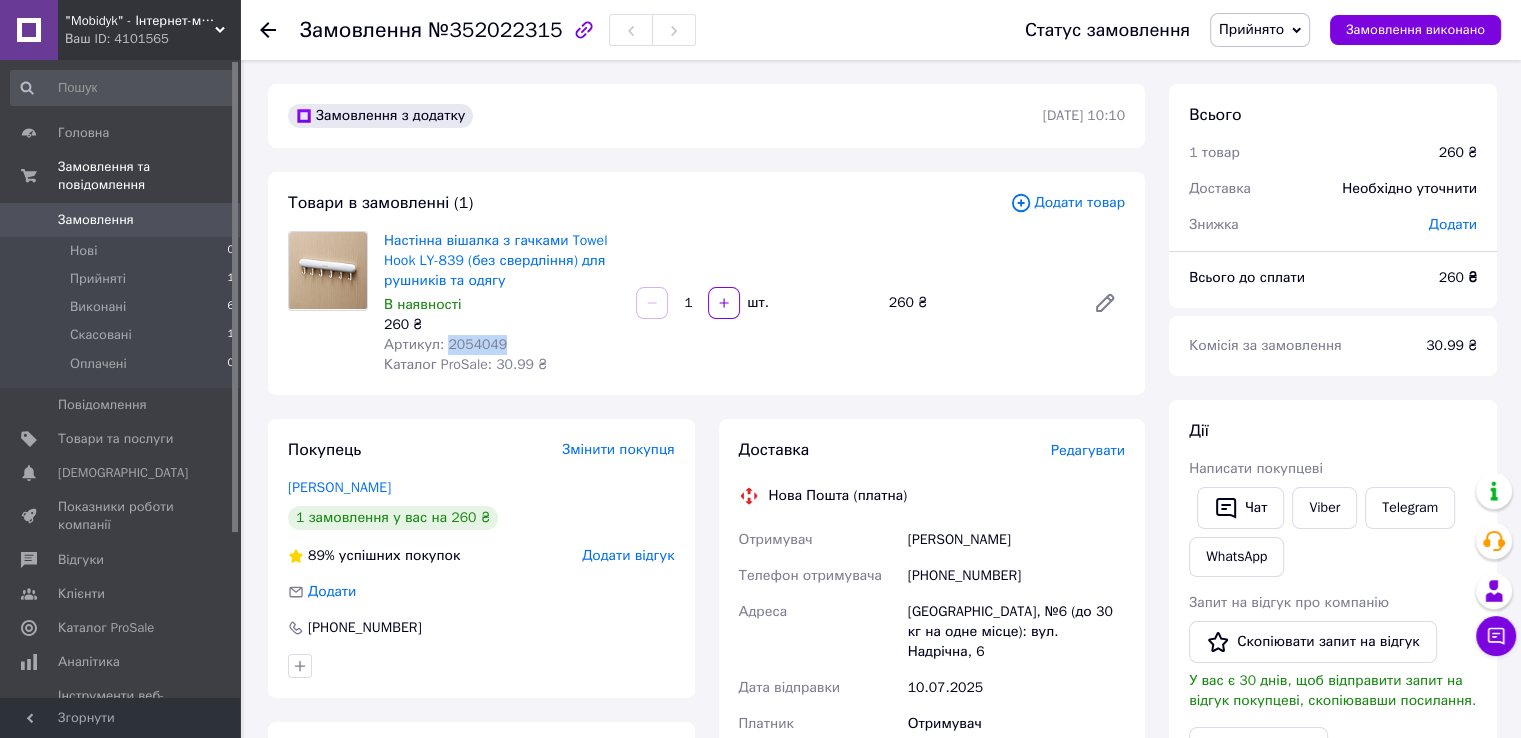 copy on "2054049" 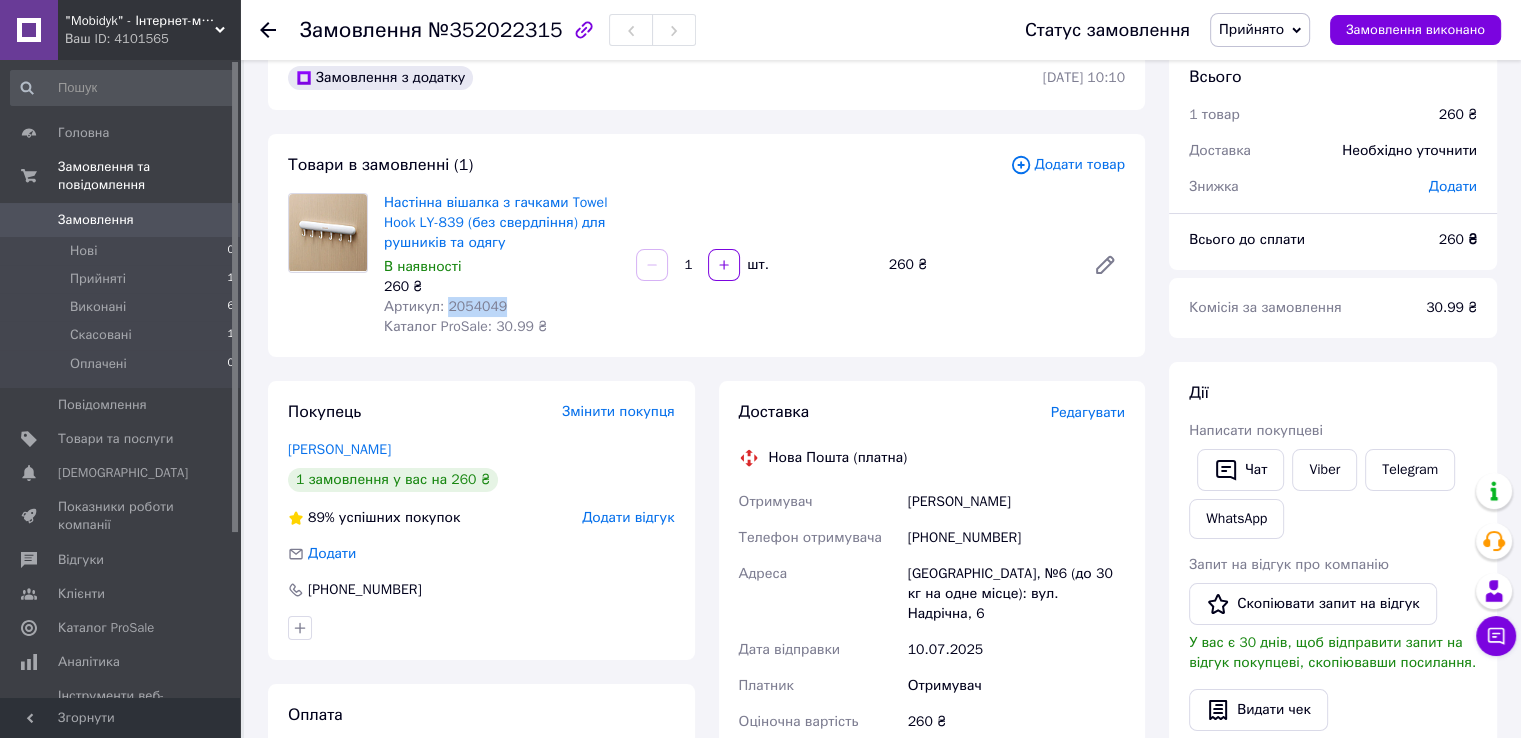 scroll, scrollTop: 0, scrollLeft: 0, axis: both 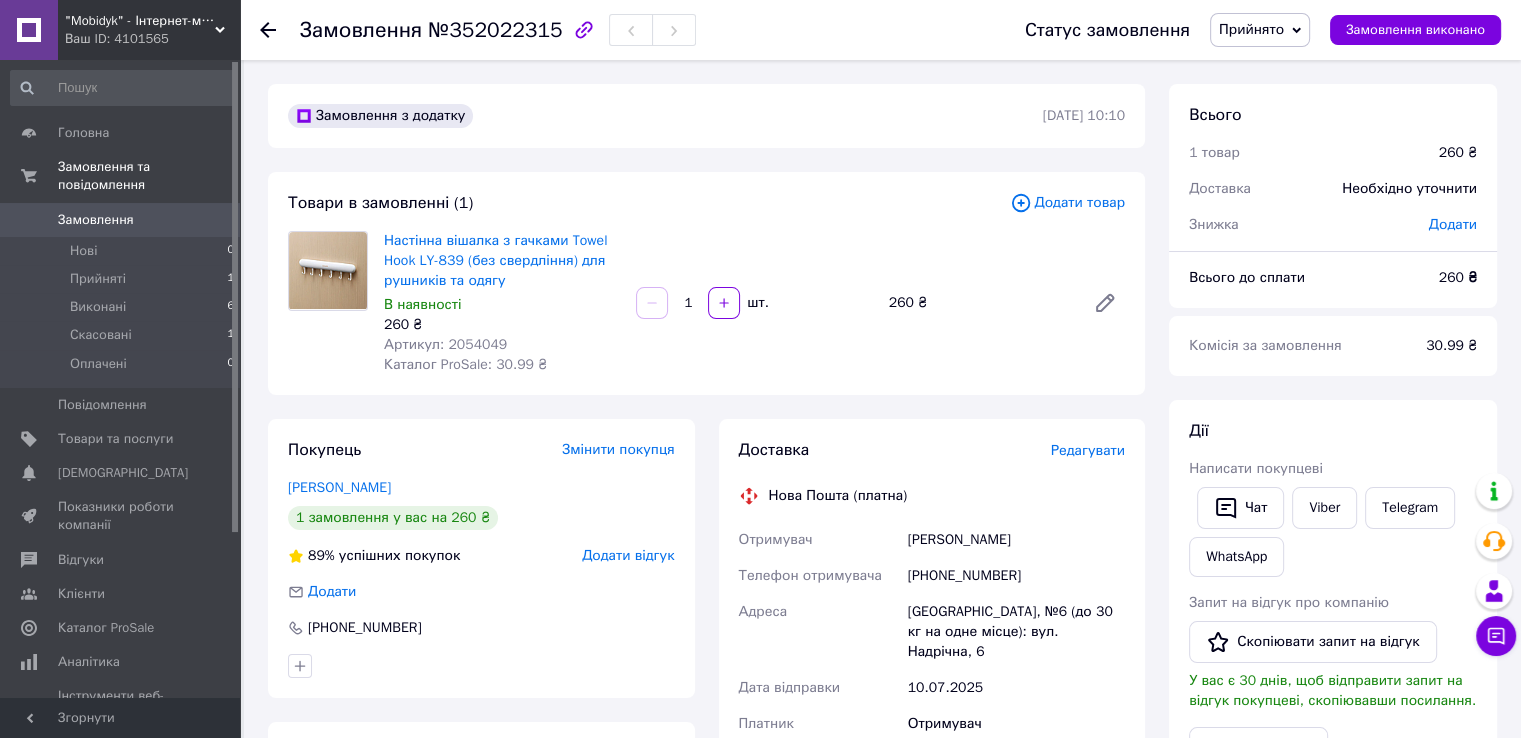 click on "Необхідно уточнити" at bounding box center (1409, 189) 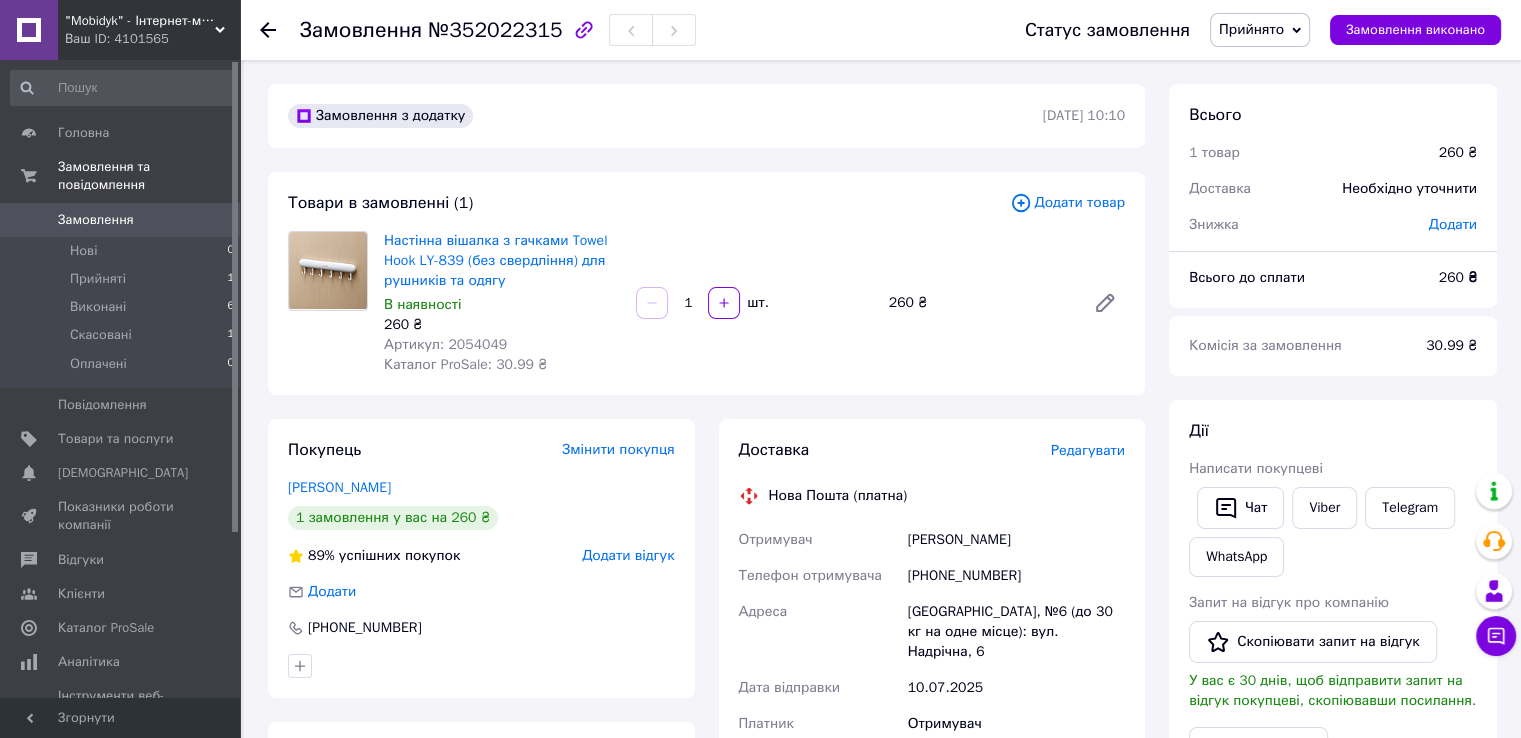 scroll, scrollTop: 166, scrollLeft: 0, axis: vertical 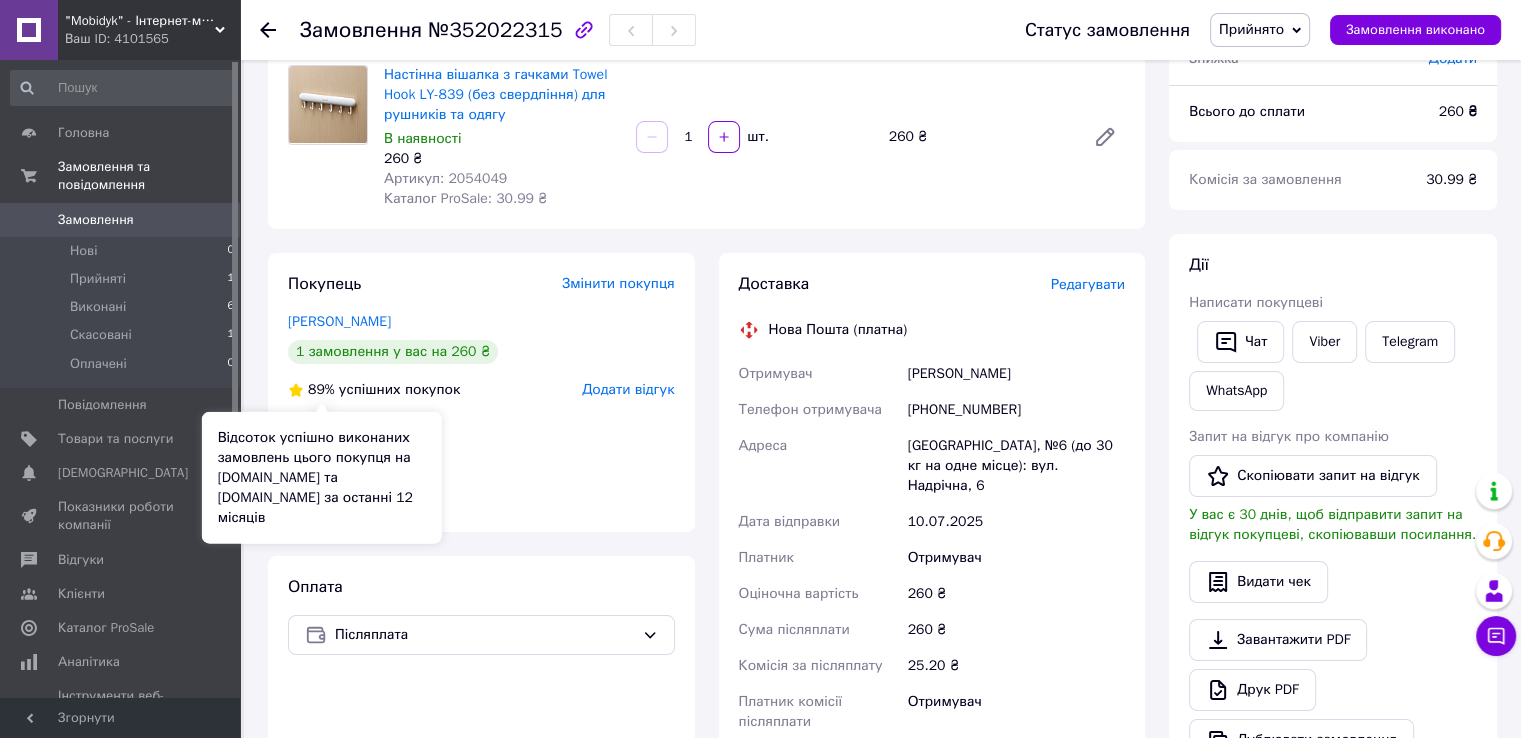click on "89%" at bounding box center (321, 389) 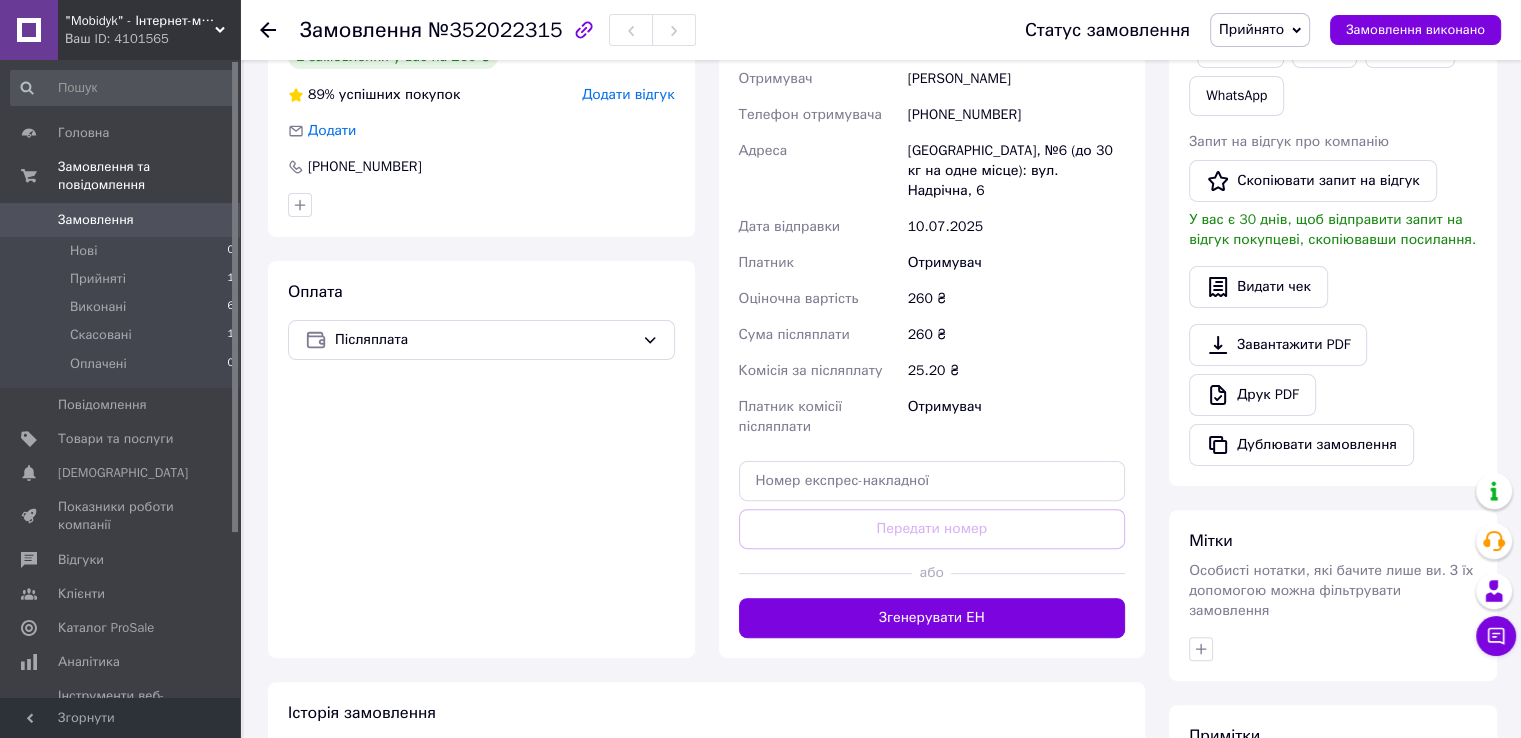 scroll, scrollTop: 500, scrollLeft: 0, axis: vertical 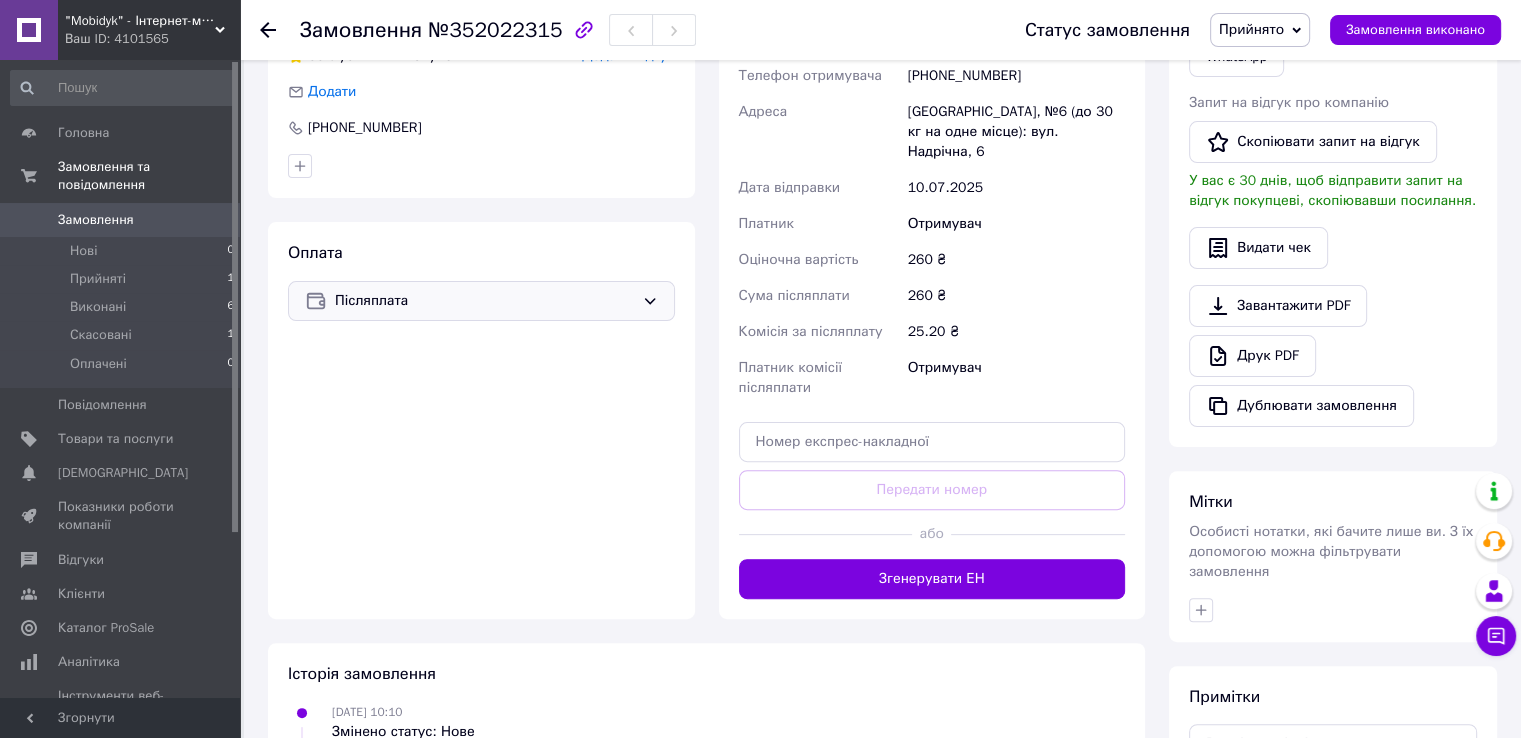 click on "Післяплата" at bounding box center (484, 301) 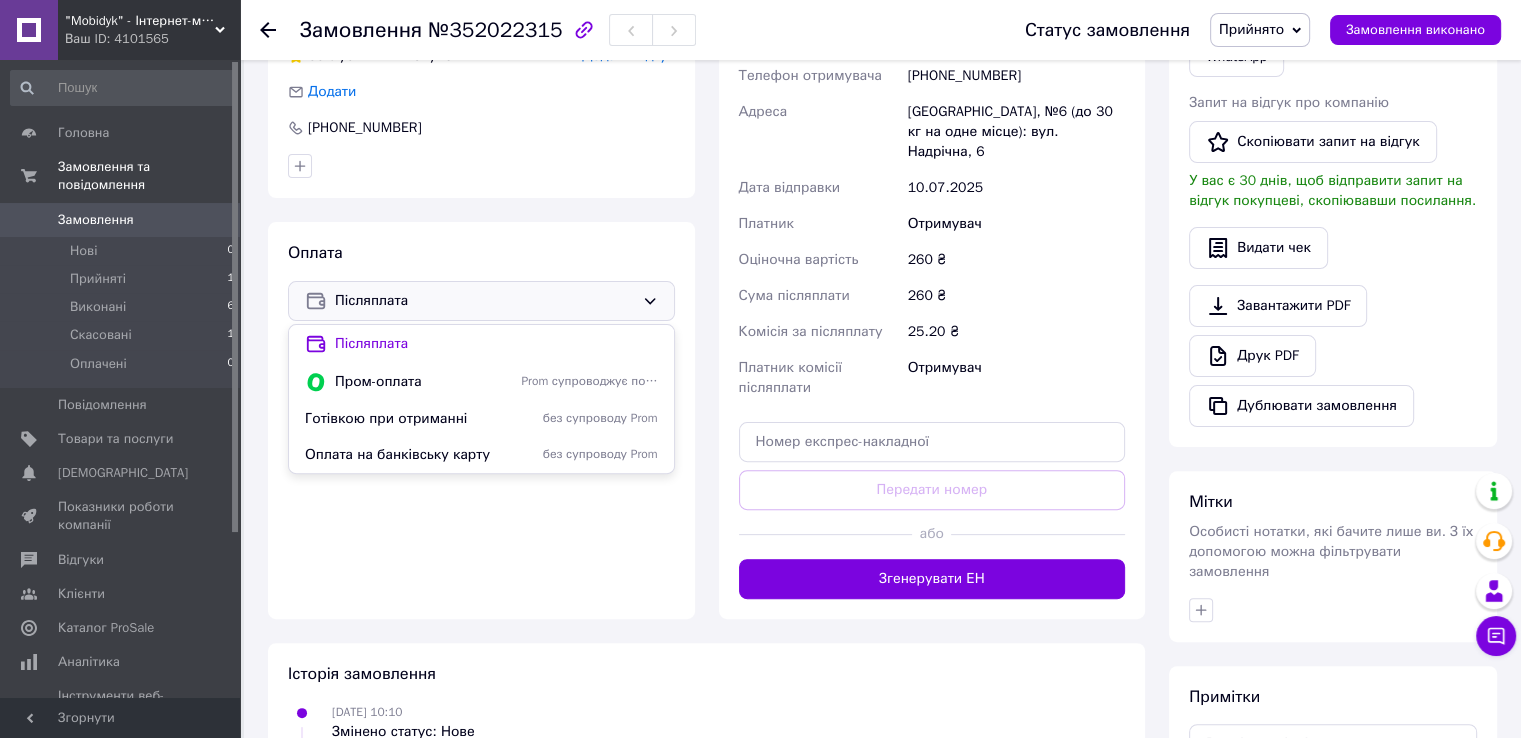 click on "Післяплата" at bounding box center (484, 301) 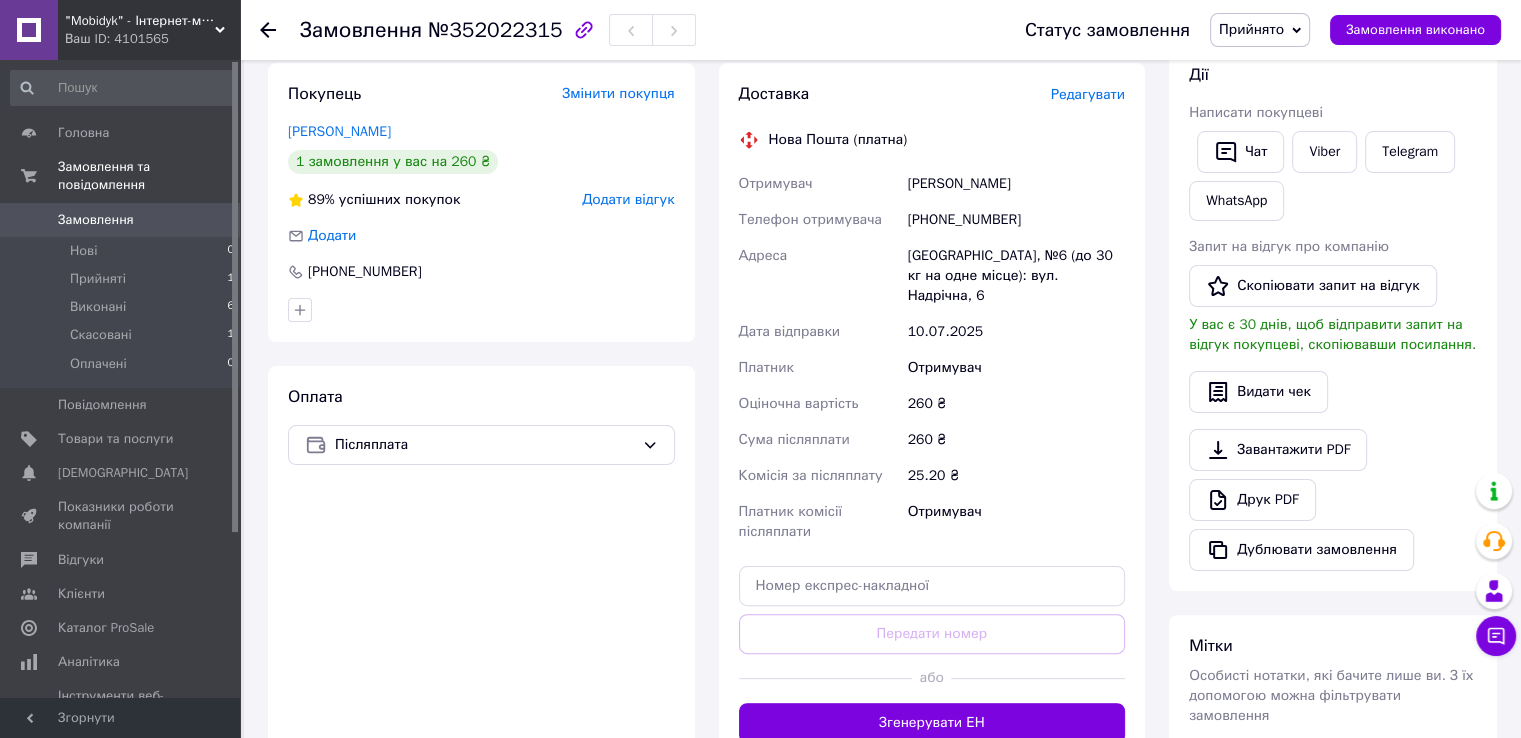 scroll, scrollTop: 500, scrollLeft: 0, axis: vertical 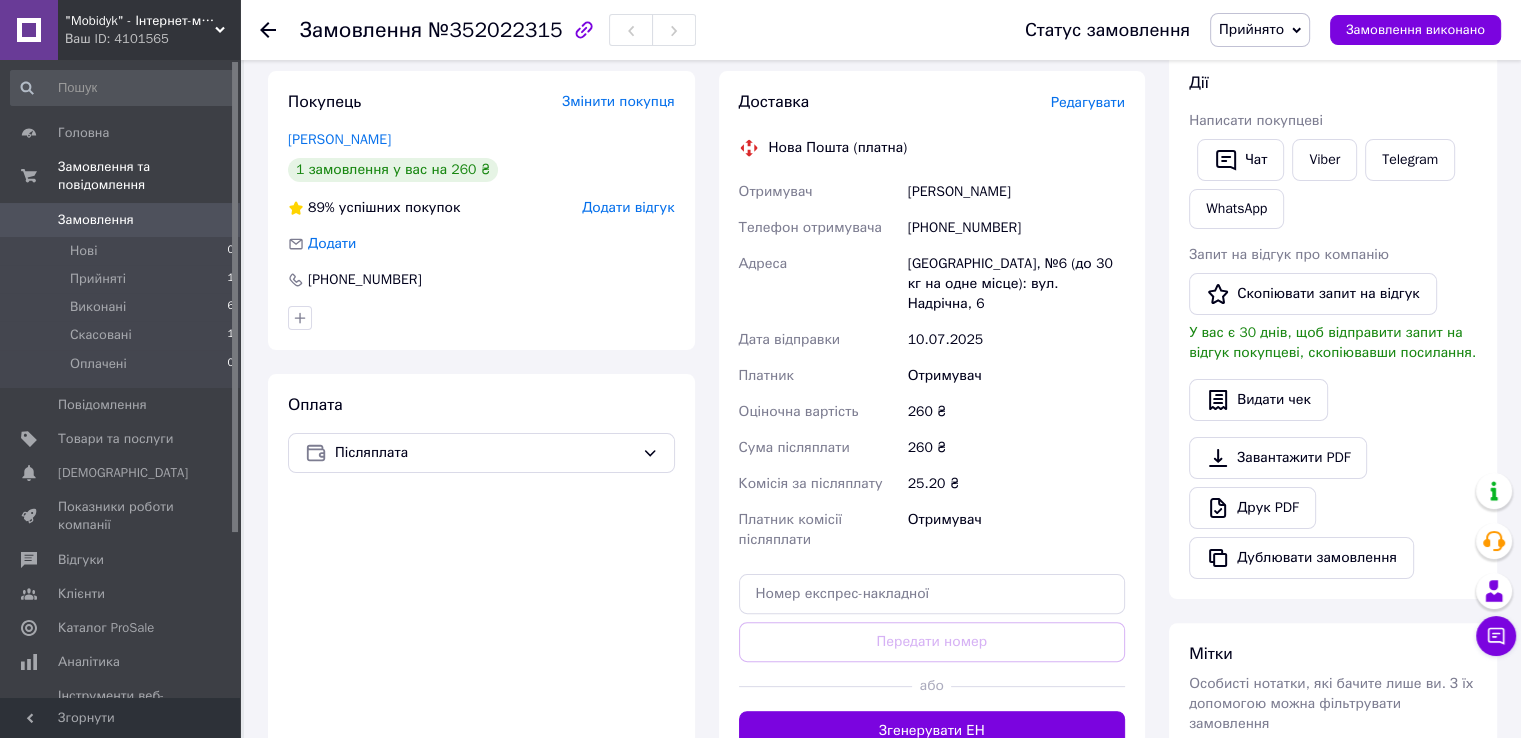 click on "[PERSON_NAME]" at bounding box center [1016, 192] 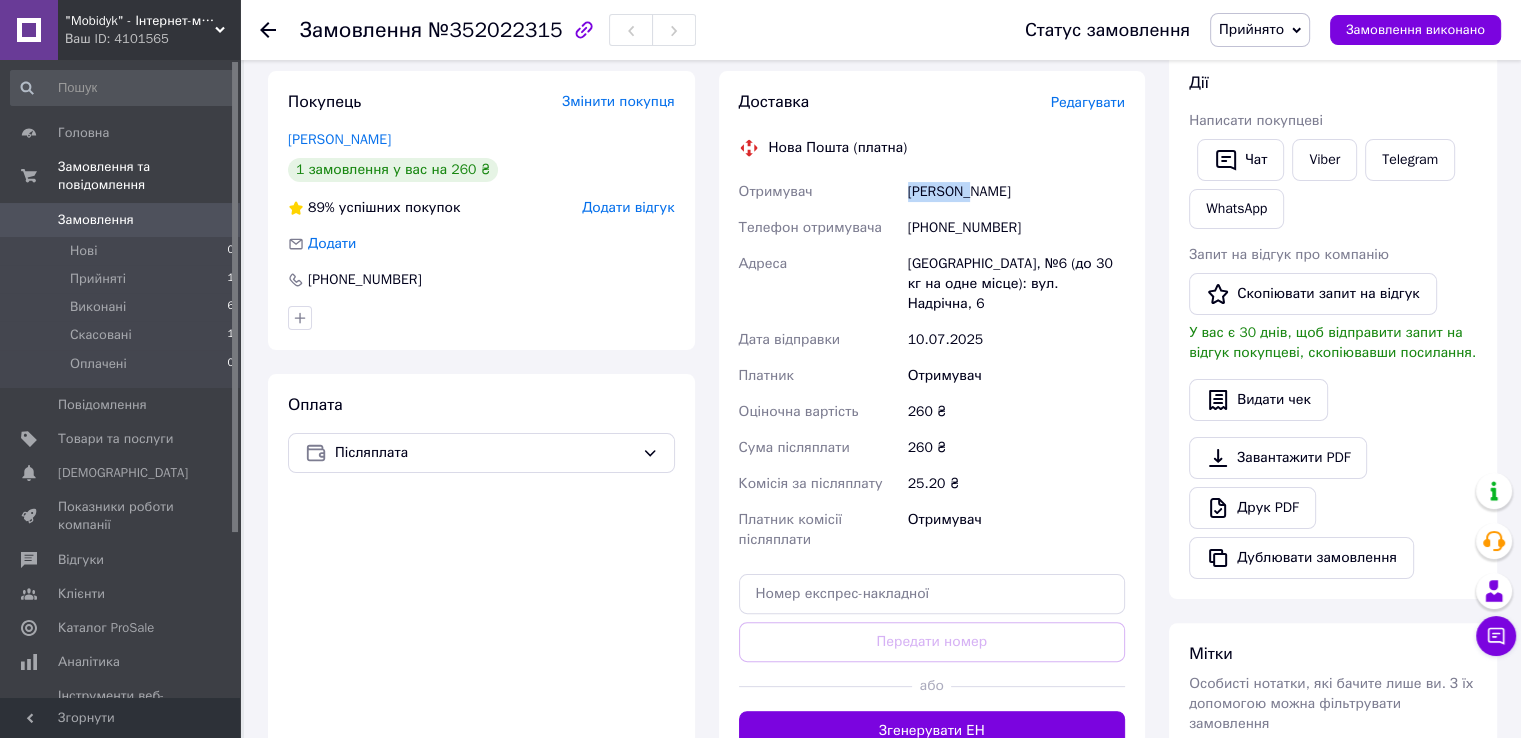 click on "[PERSON_NAME]" at bounding box center [1016, 192] 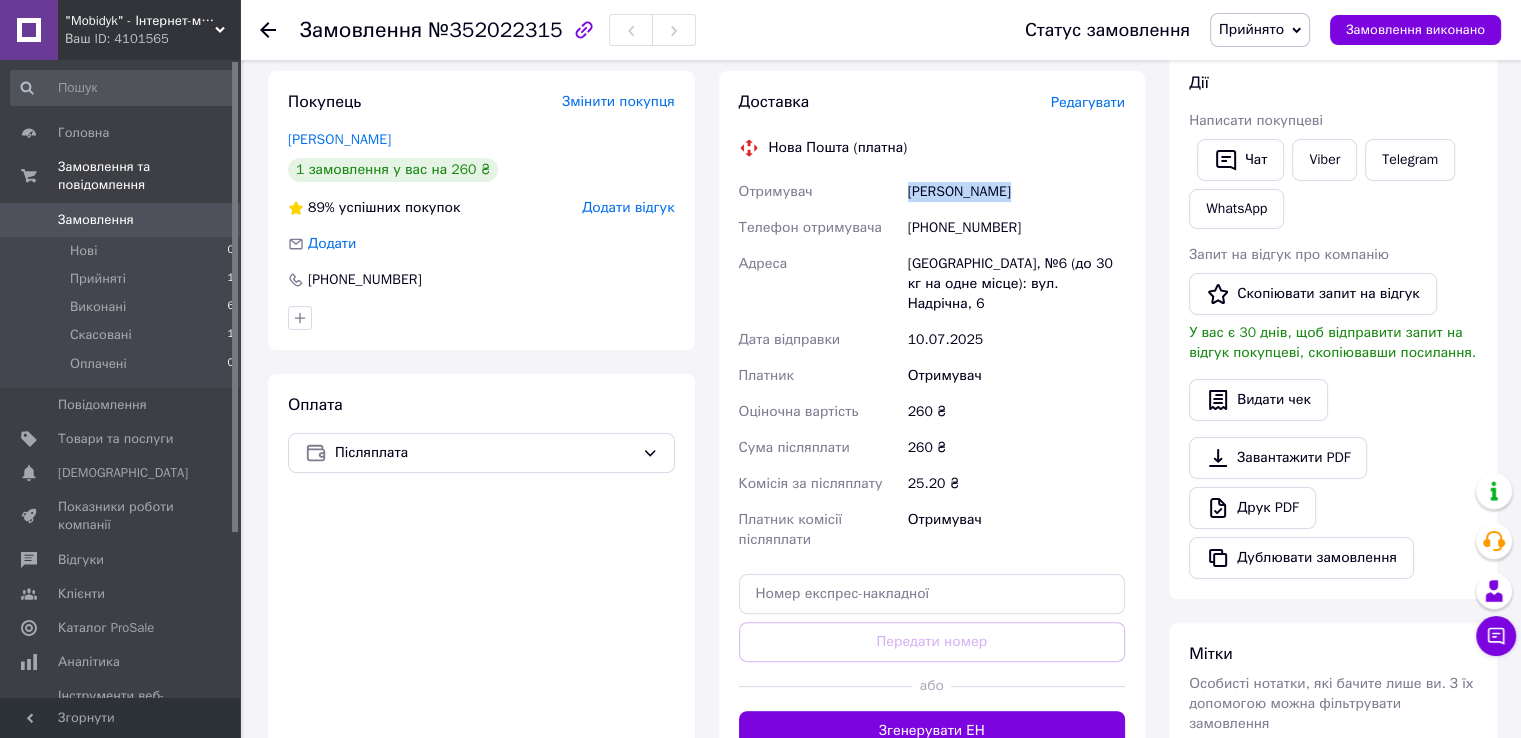 drag, startPoint x: 926, startPoint y: 191, endPoint x: 956, endPoint y: 191, distance: 30 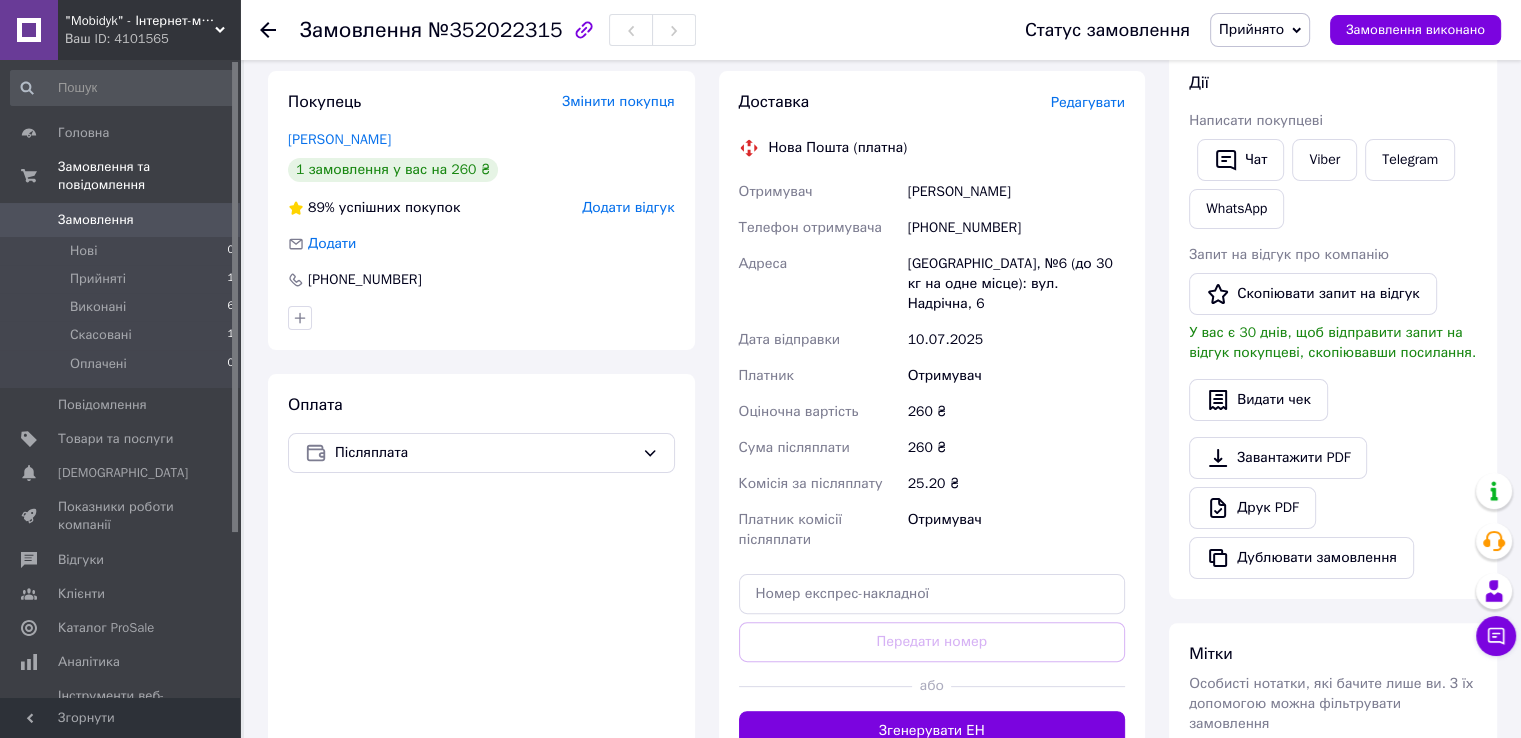click on "[PHONE_NUMBER]" at bounding box center (1016, 228) 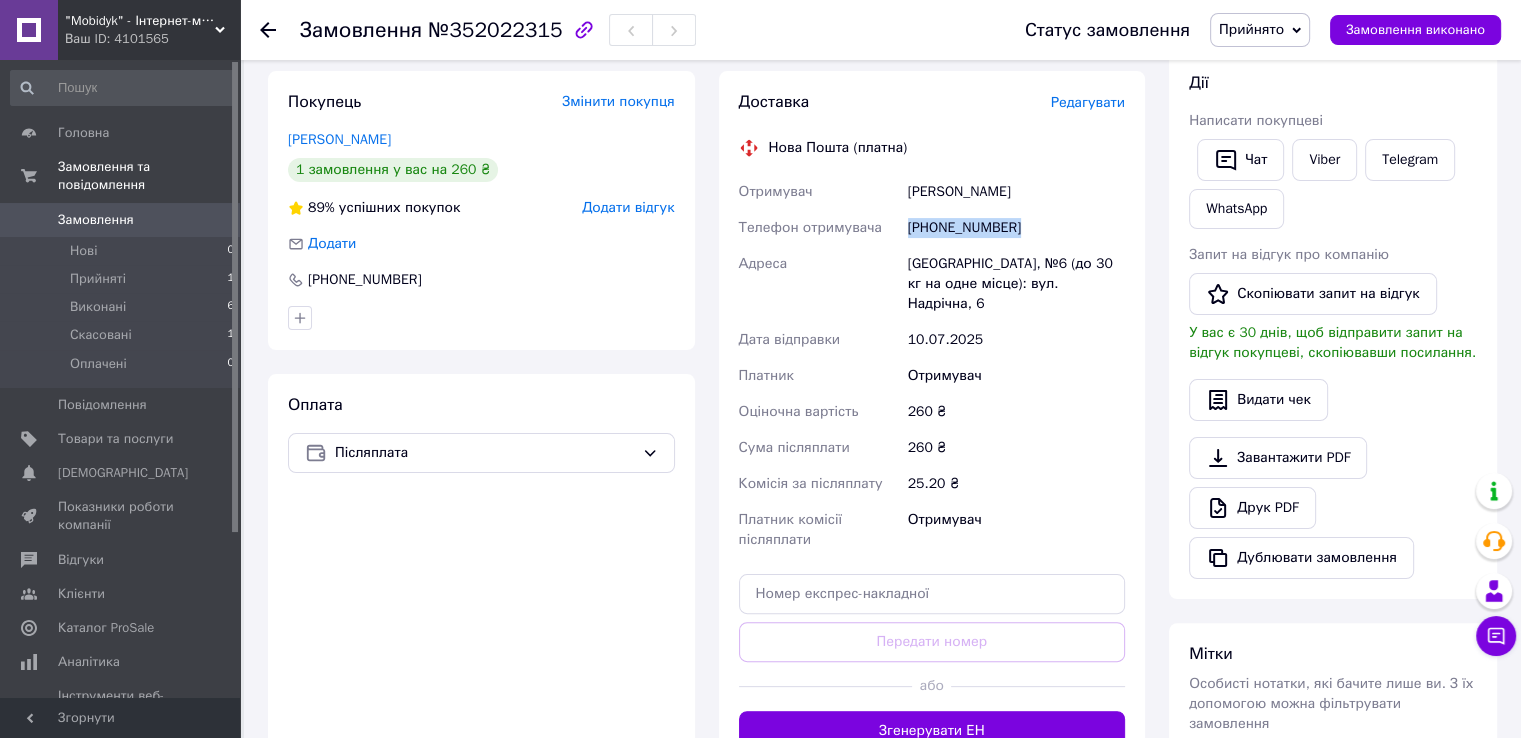 copy on "[PHONE_NUMBER]" 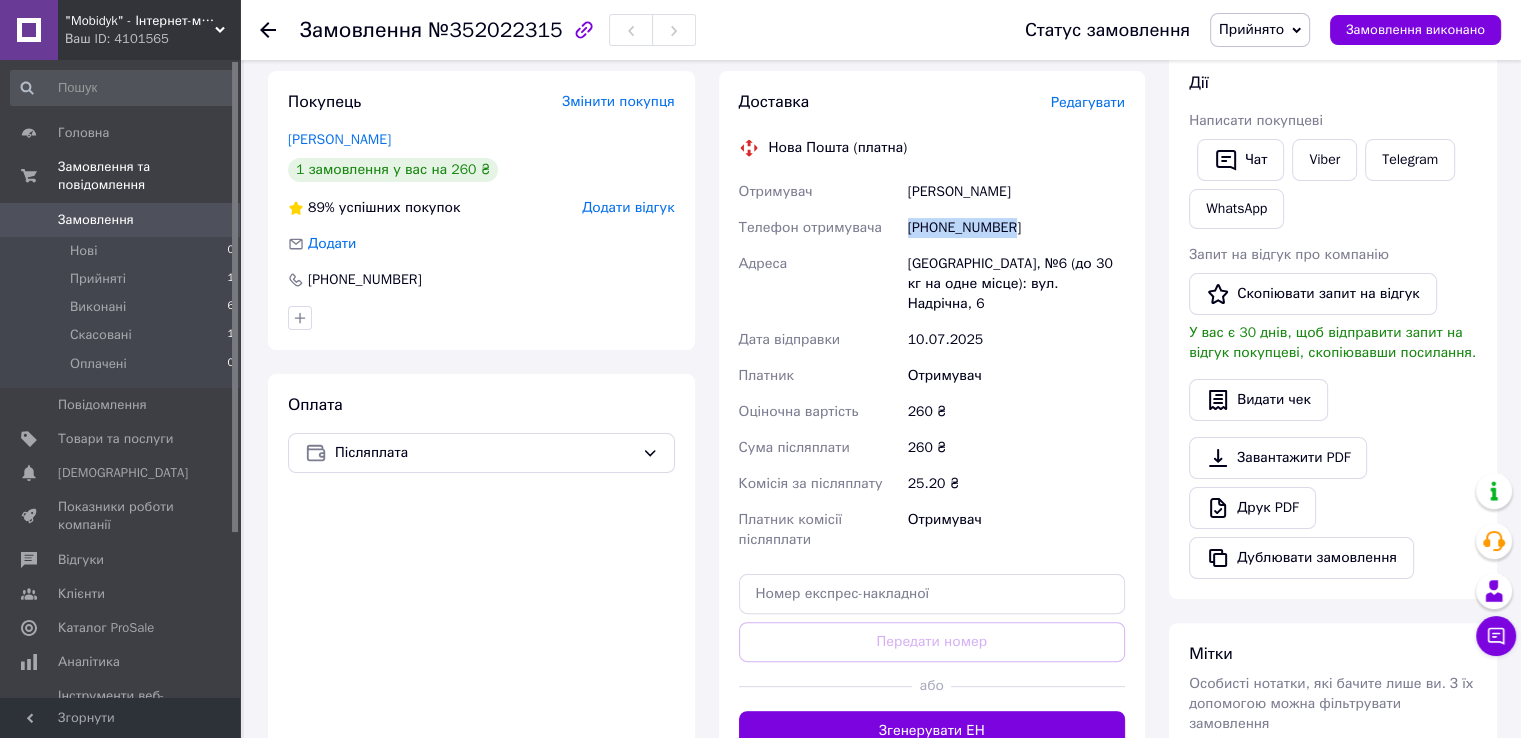 drag, startPoint x: 911, startPoint y: 229, endPoint x: 1008, endPoint y: 226, distance: 97.04638 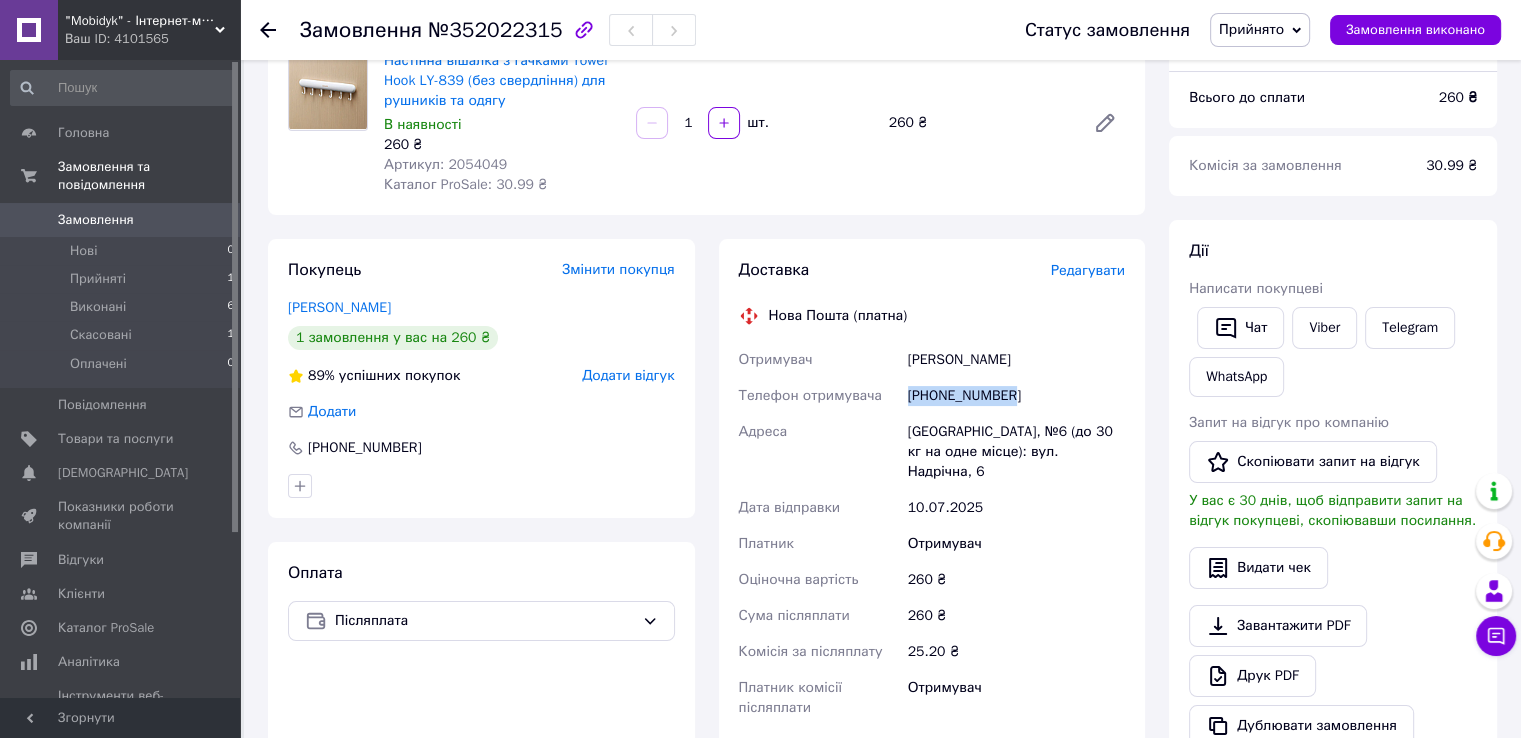 scroll, scrollTop: 0, scrollLeft: 0, axis: both 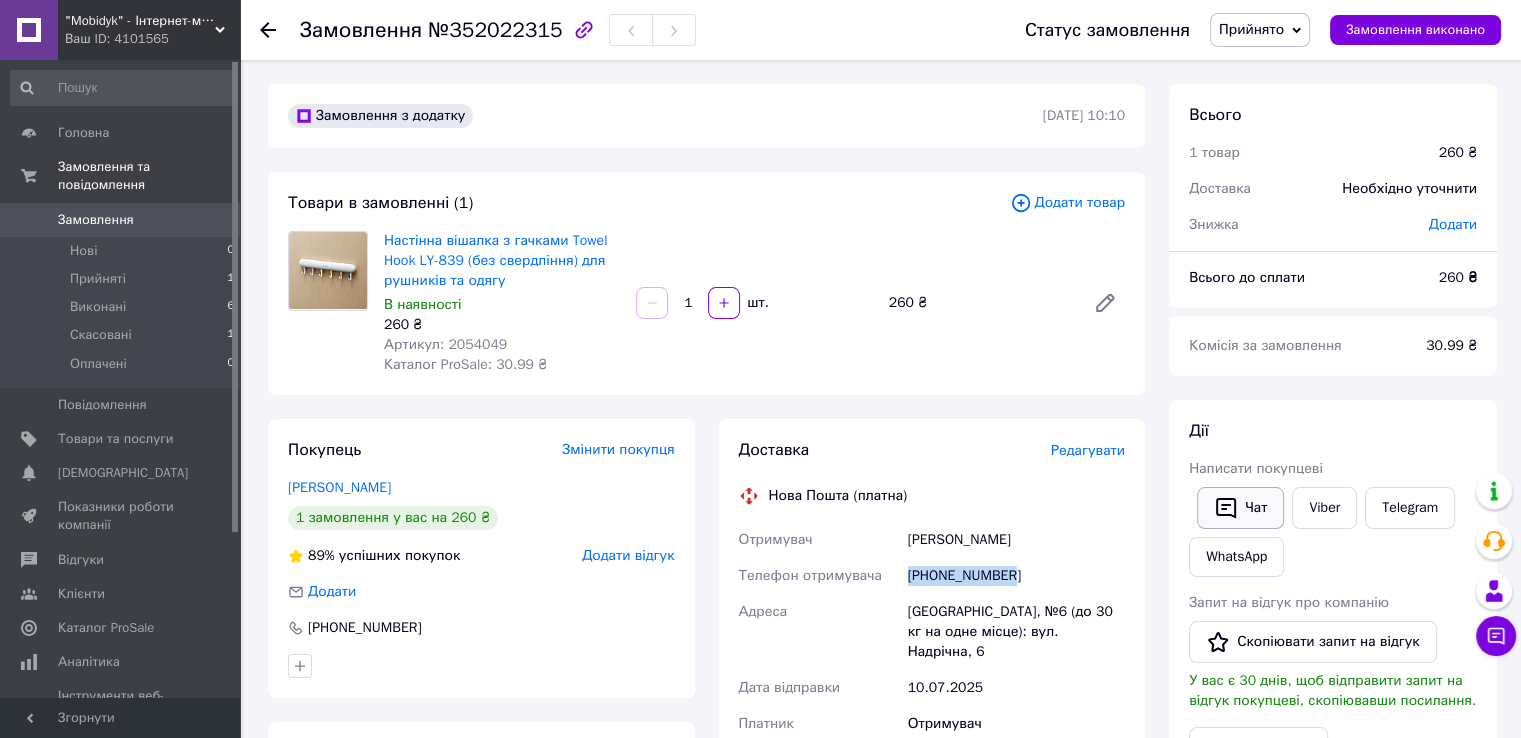 click on "Чат" at bounding box center (1240, 508) 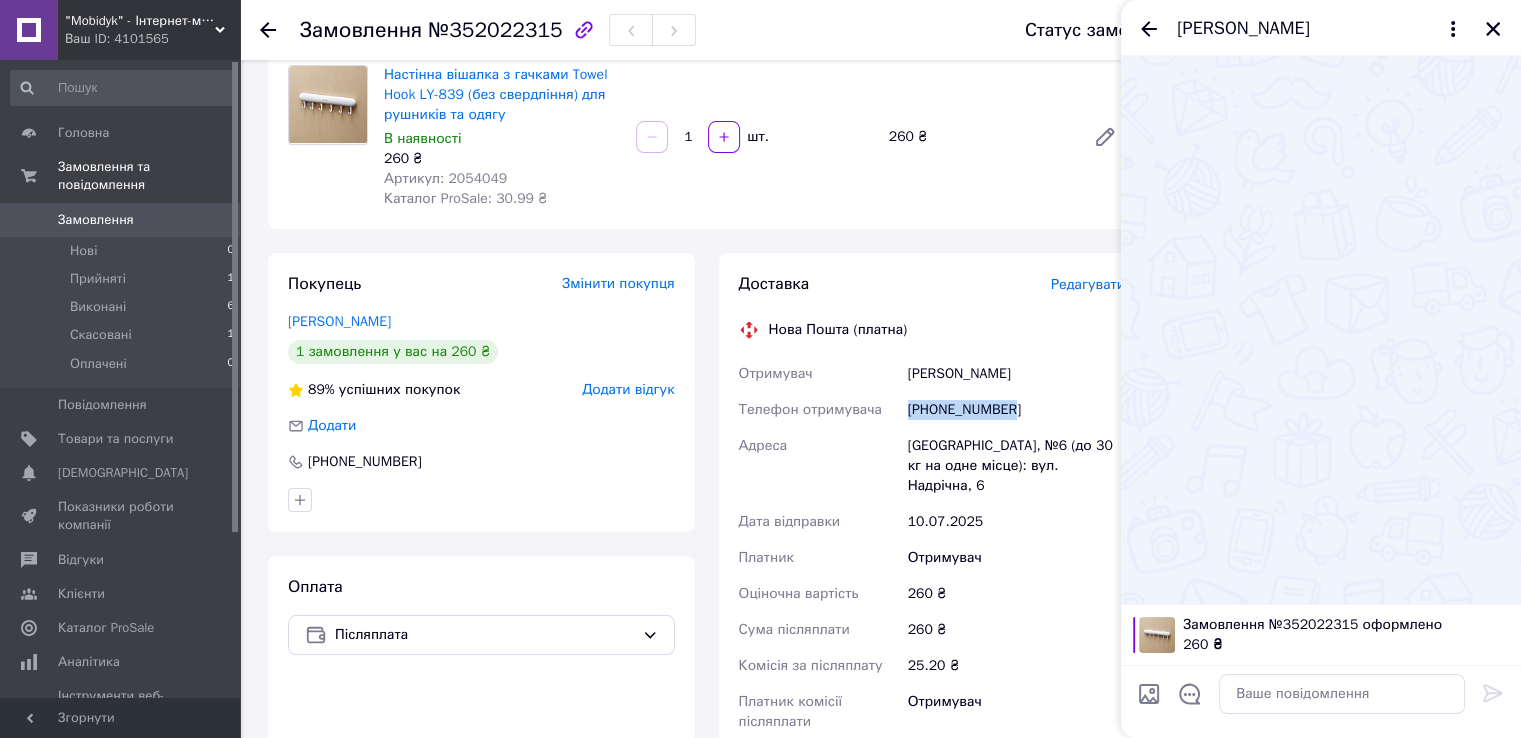 scroll, scrollTop: 333, scrollLeft: 0, axis: vertical 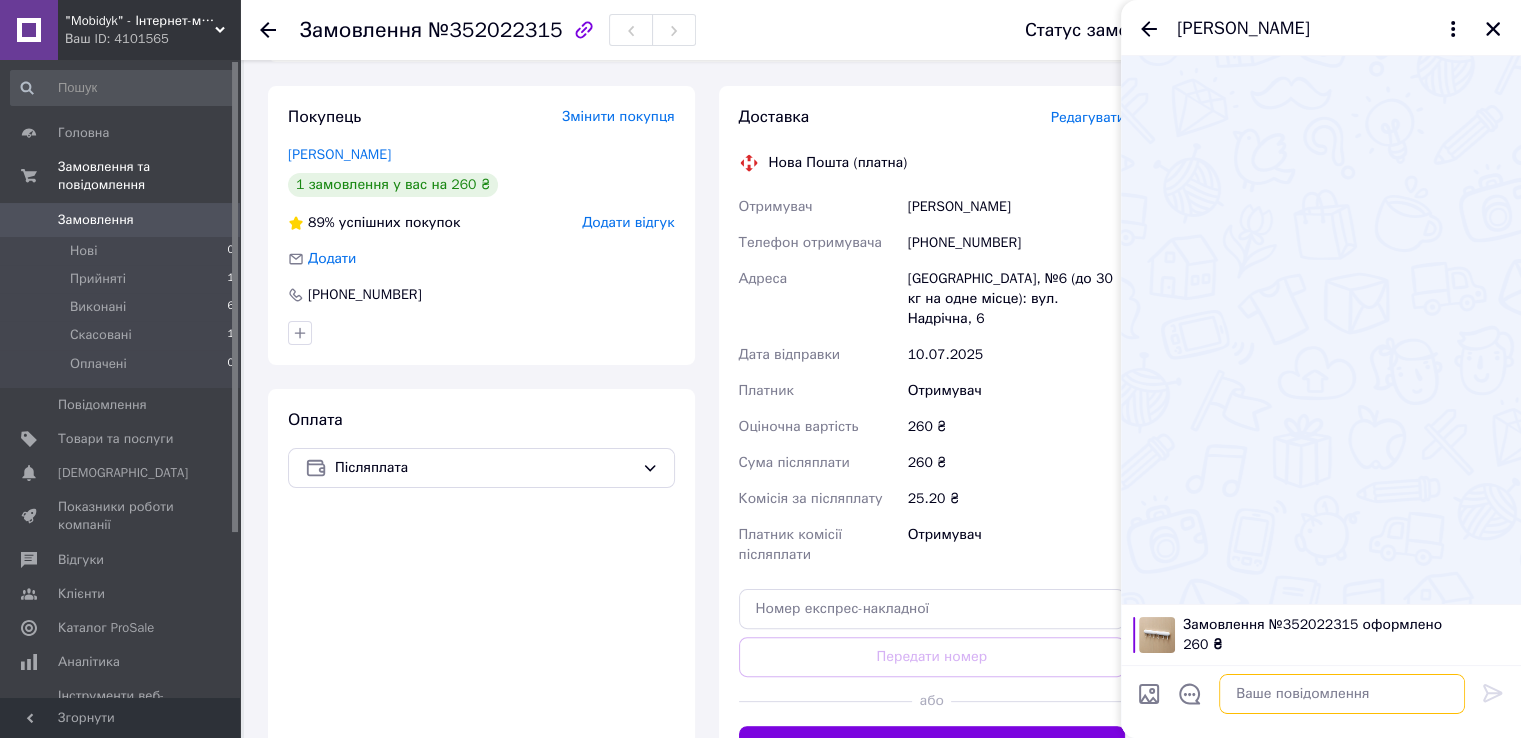 click at bounding box center [1342, 694] 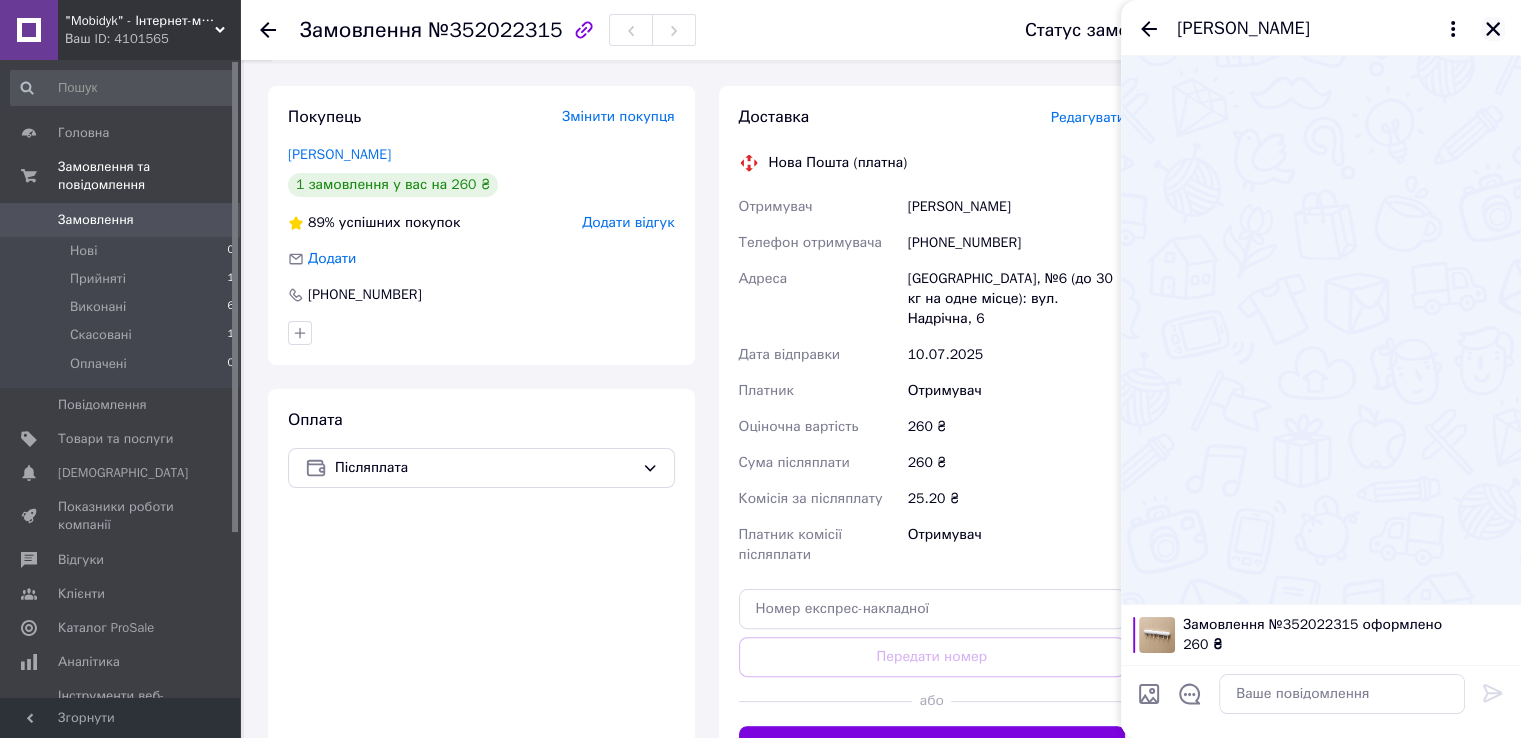 click 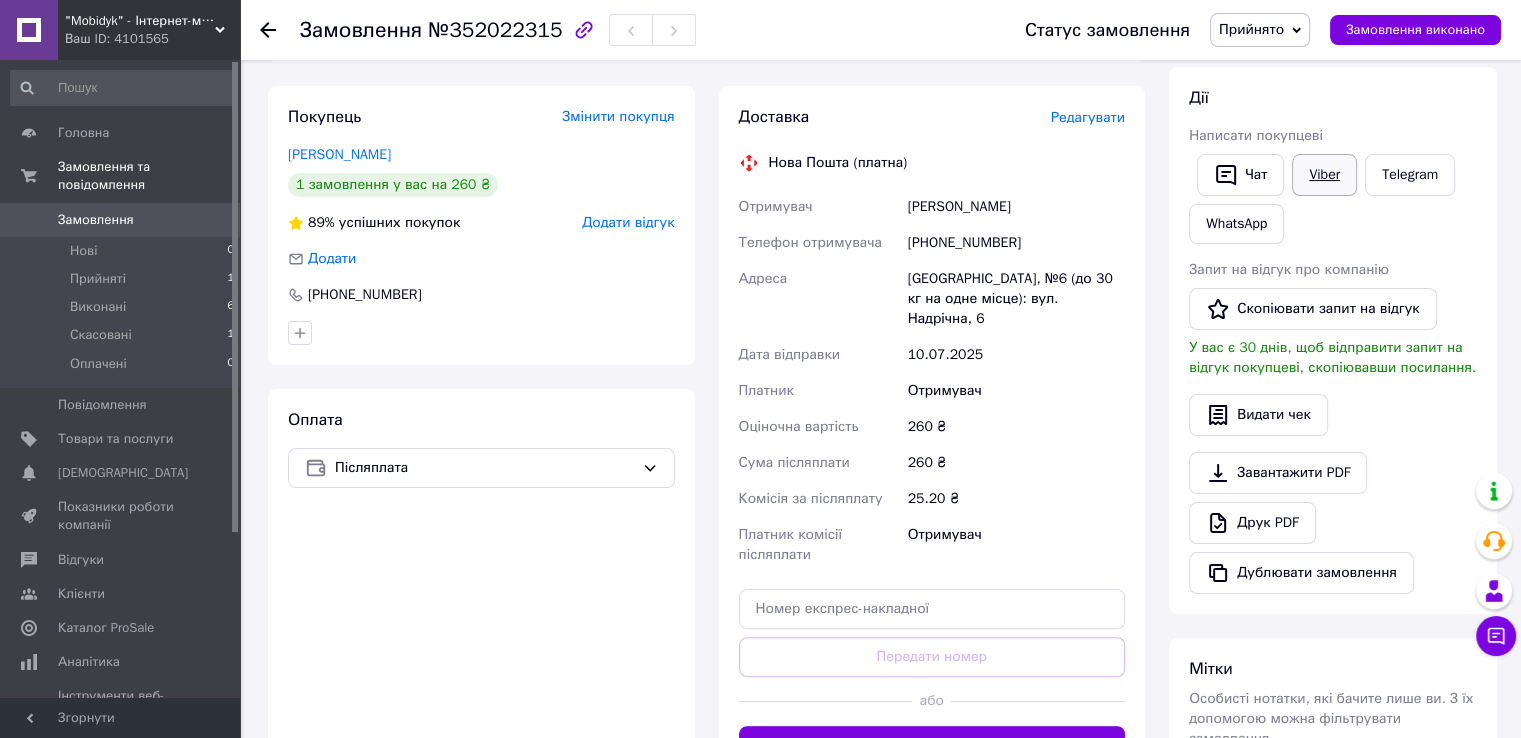 click on "Viber" at bounding box center [1324, 175] 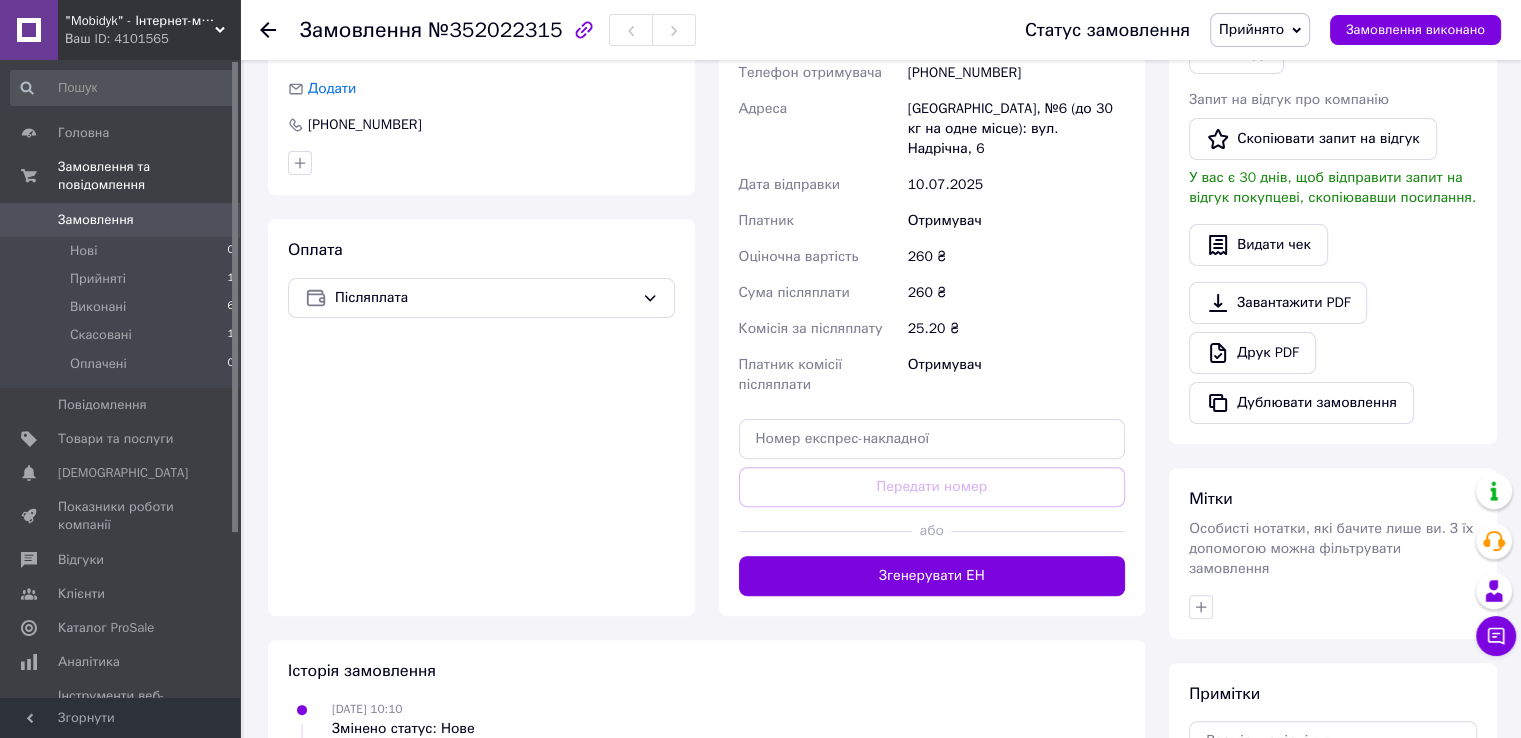 scroll, scrollTop: 666, scrollLeft: 0, axis: vertical 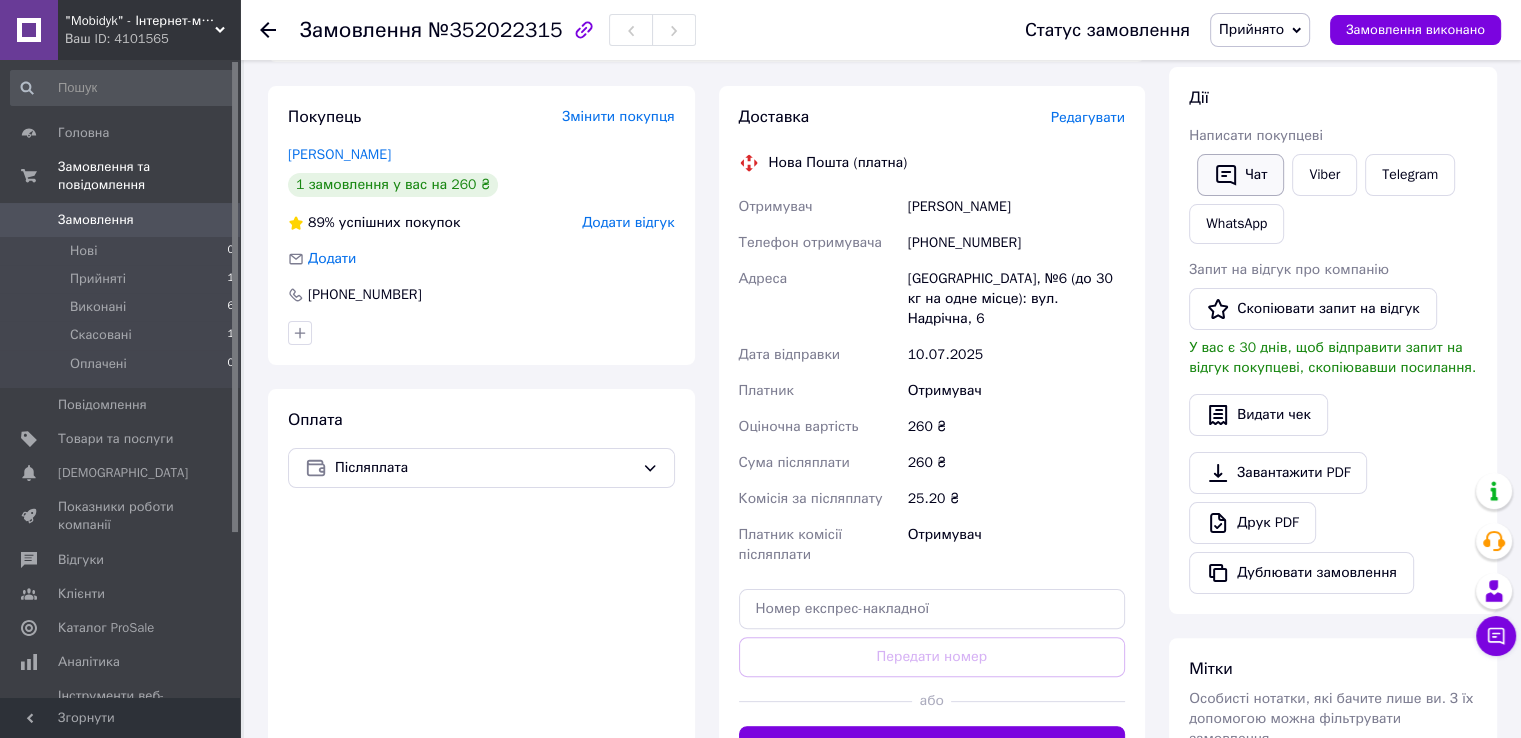 click on "Чат" at bounding box center [1240, 175] 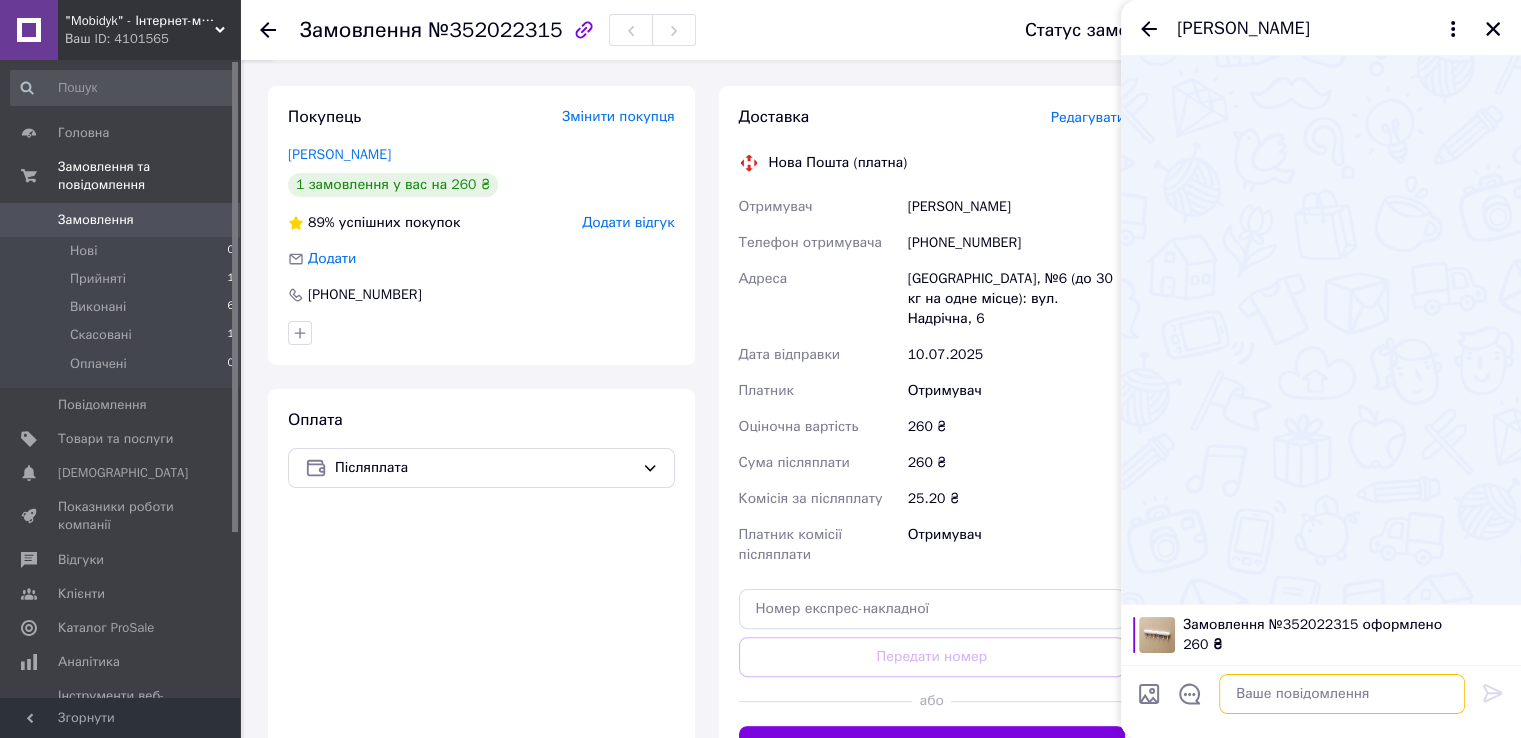 click at bounding box center [1342, 694] 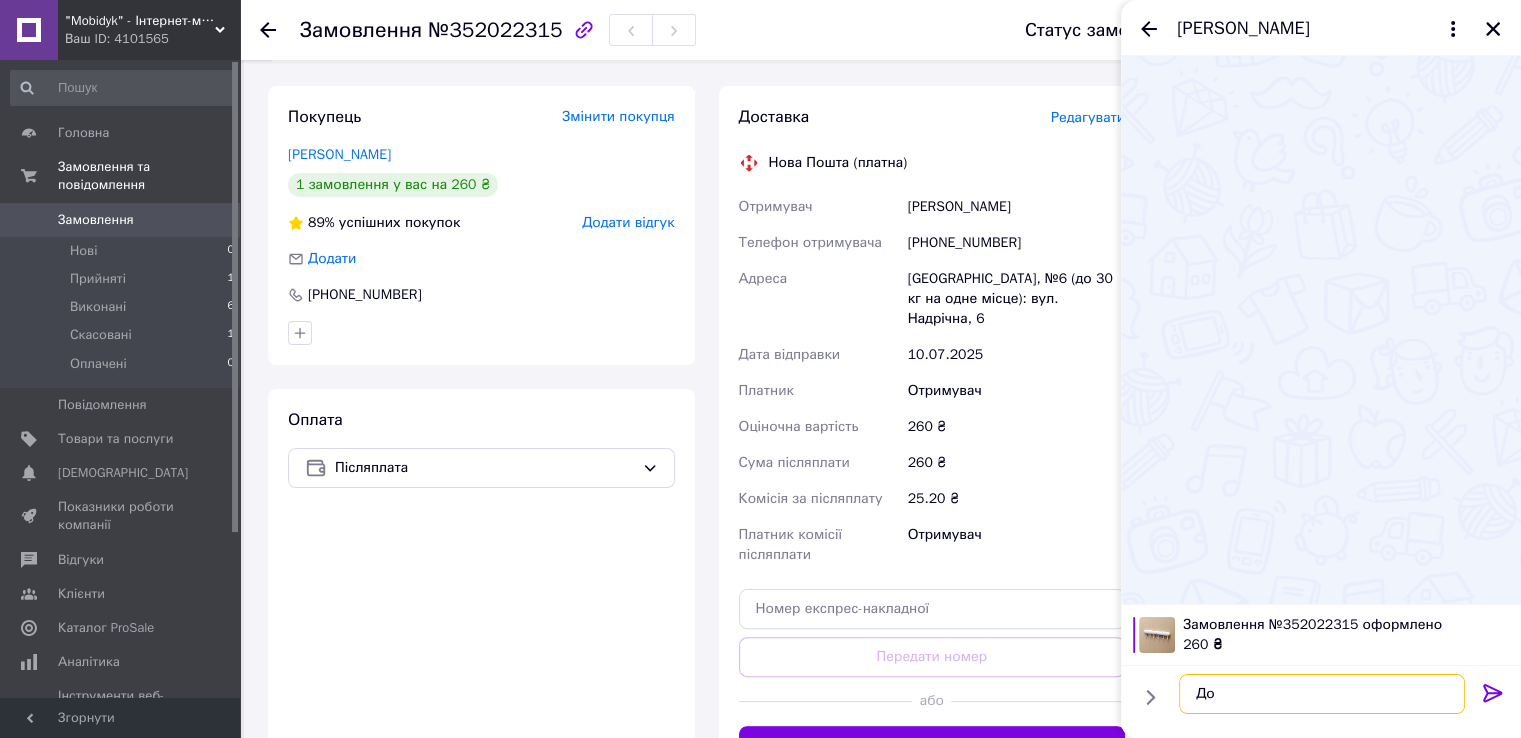 type on "Д" 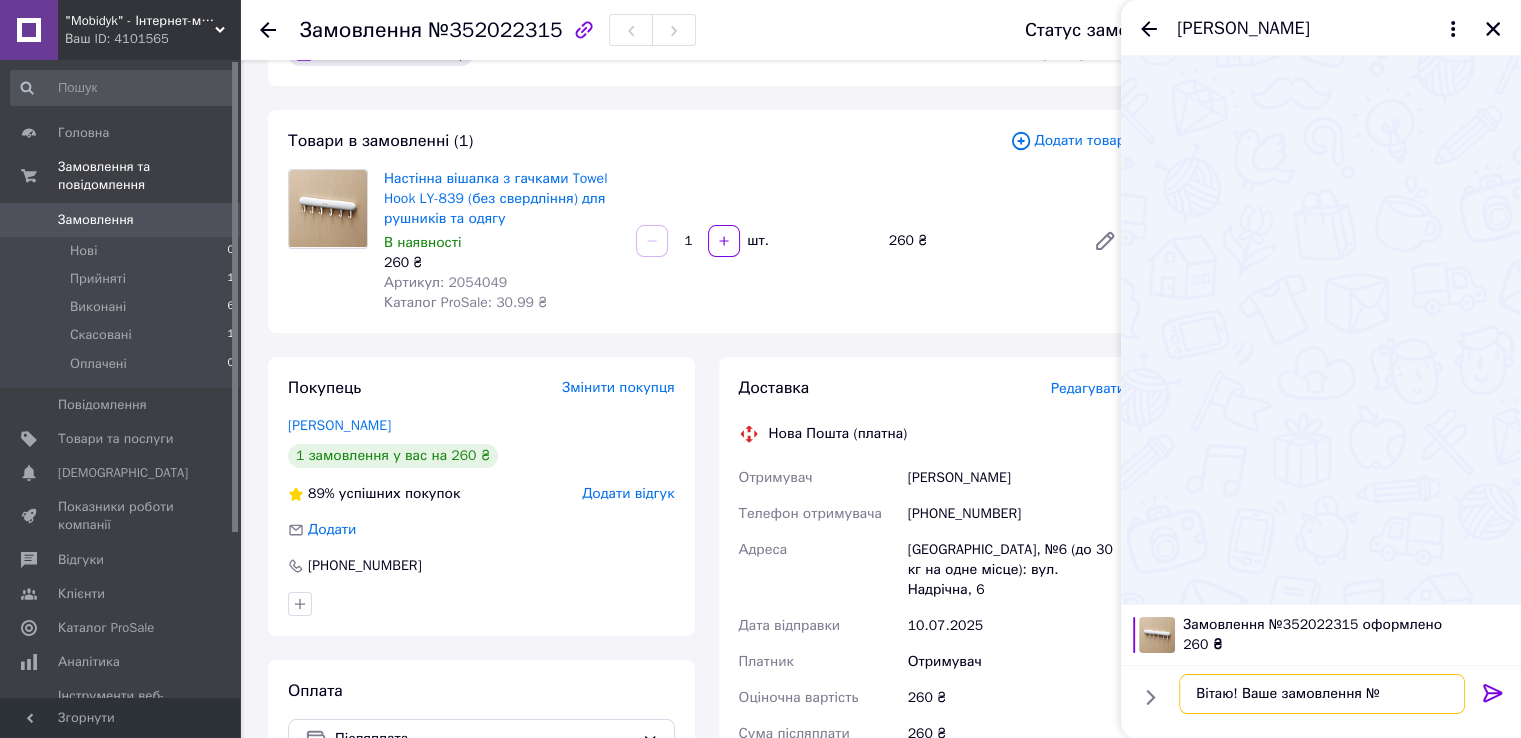 scroll, scrollTop: 0, scrollLeft: 0, axis: both 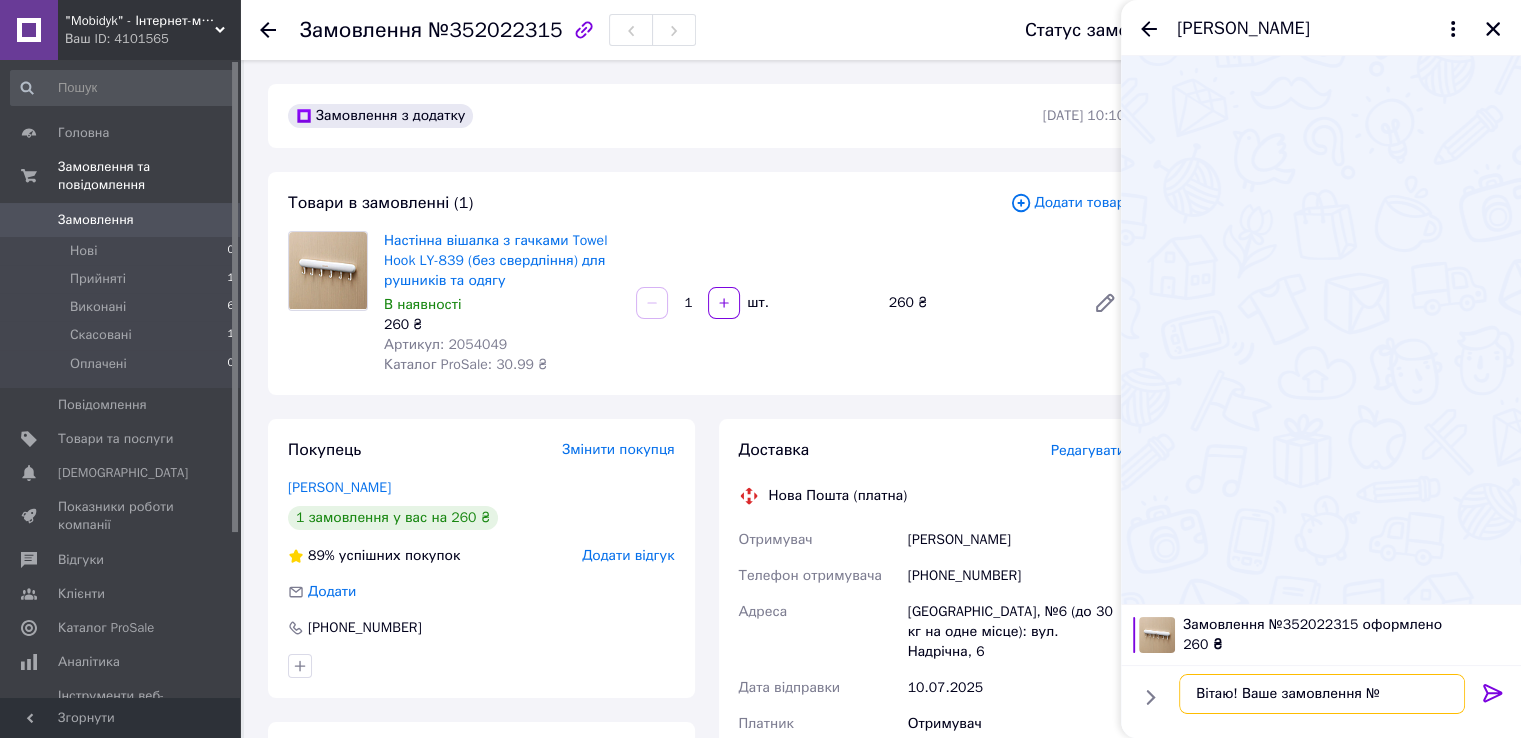 paste on "352022315" 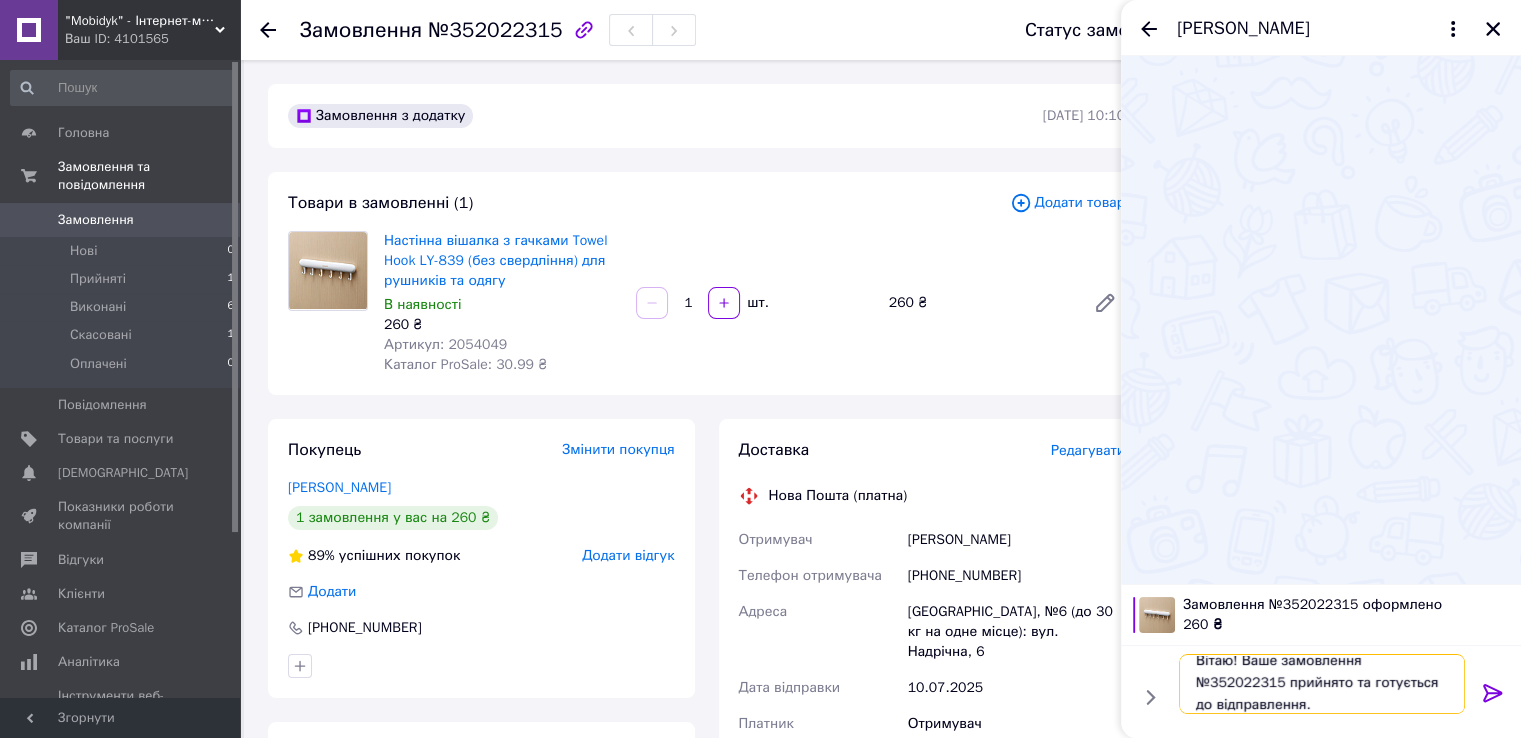 scroll, scrollTop: 1, scrollLeft: 0, axis: vertical 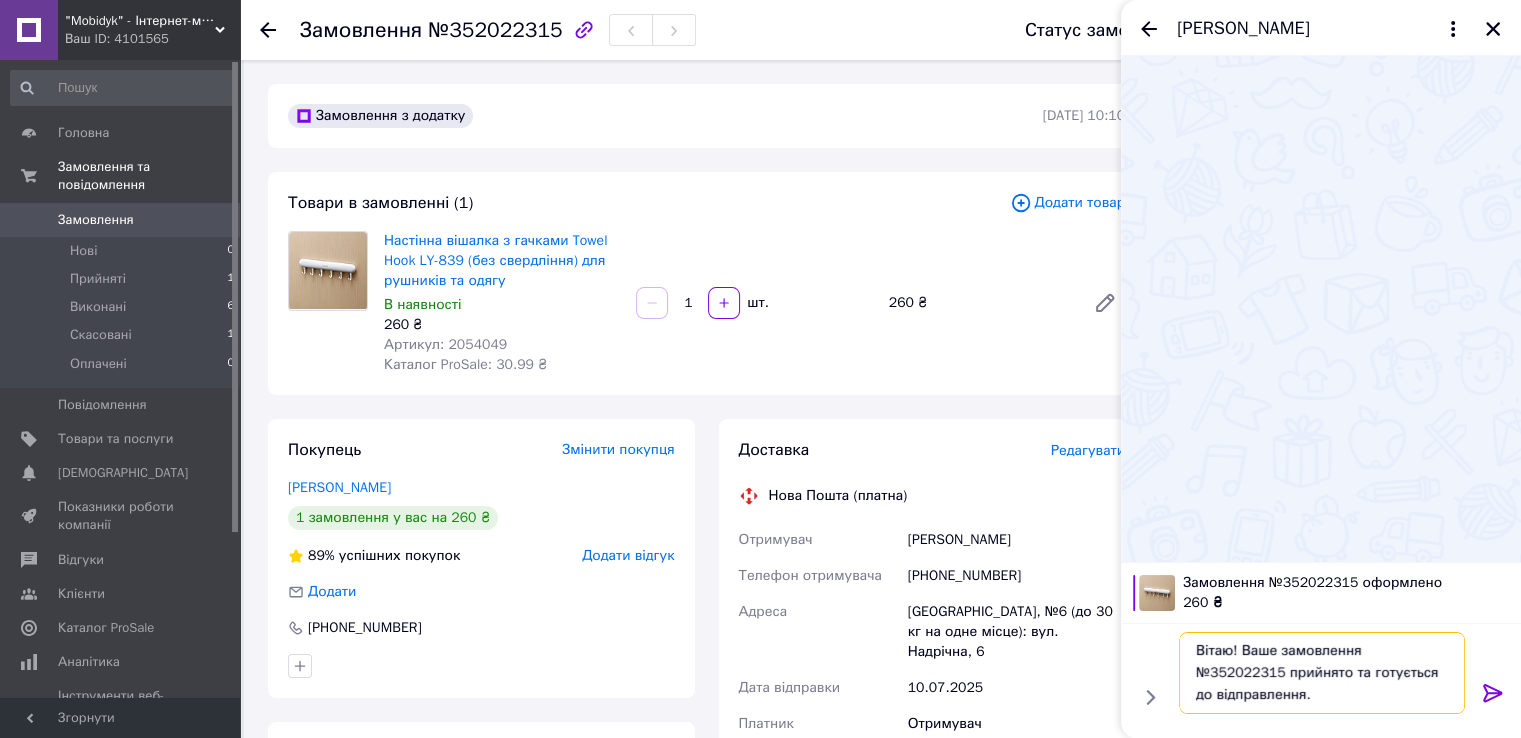 type on "Вітаю! Ваше замовлення №352022315 прийнято та готується до відправлення." 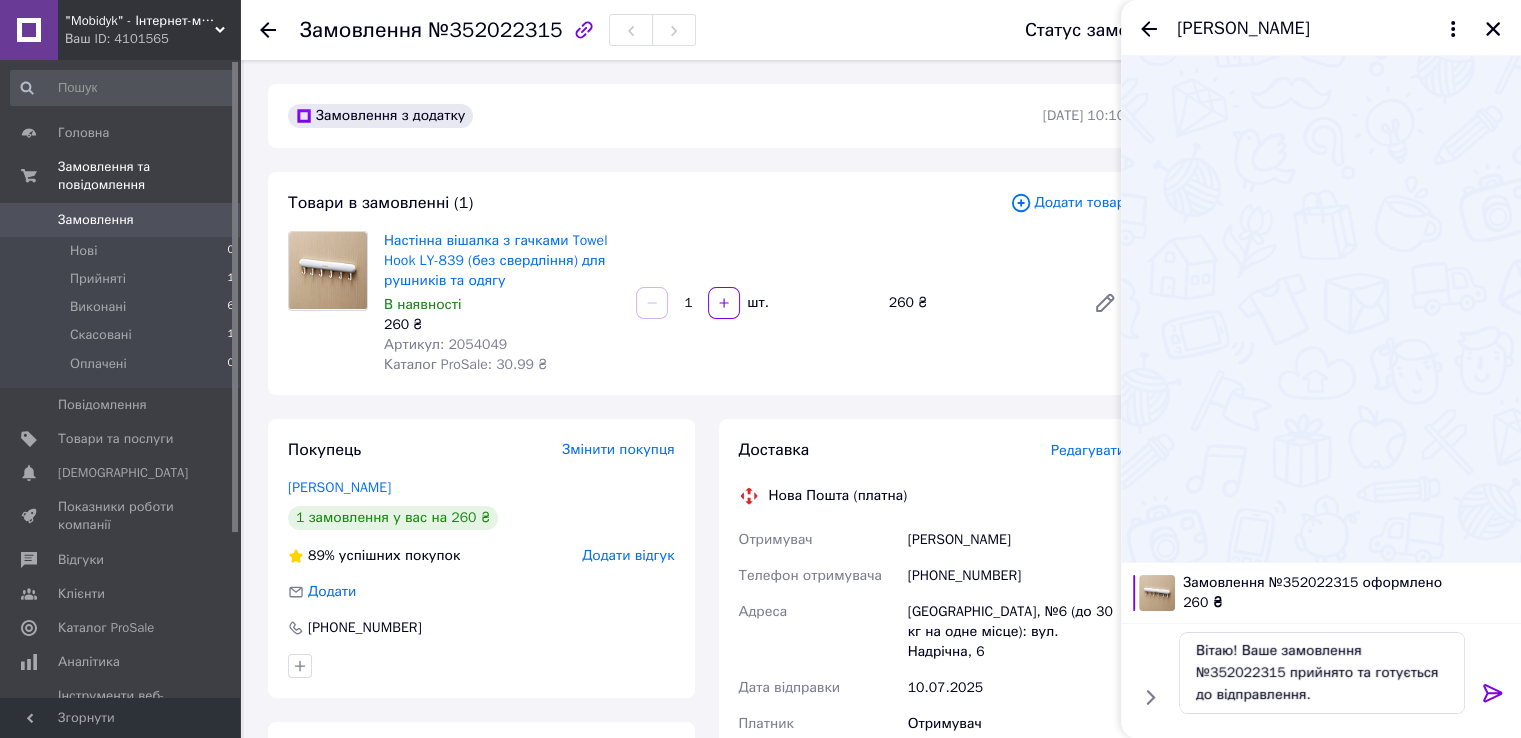 click 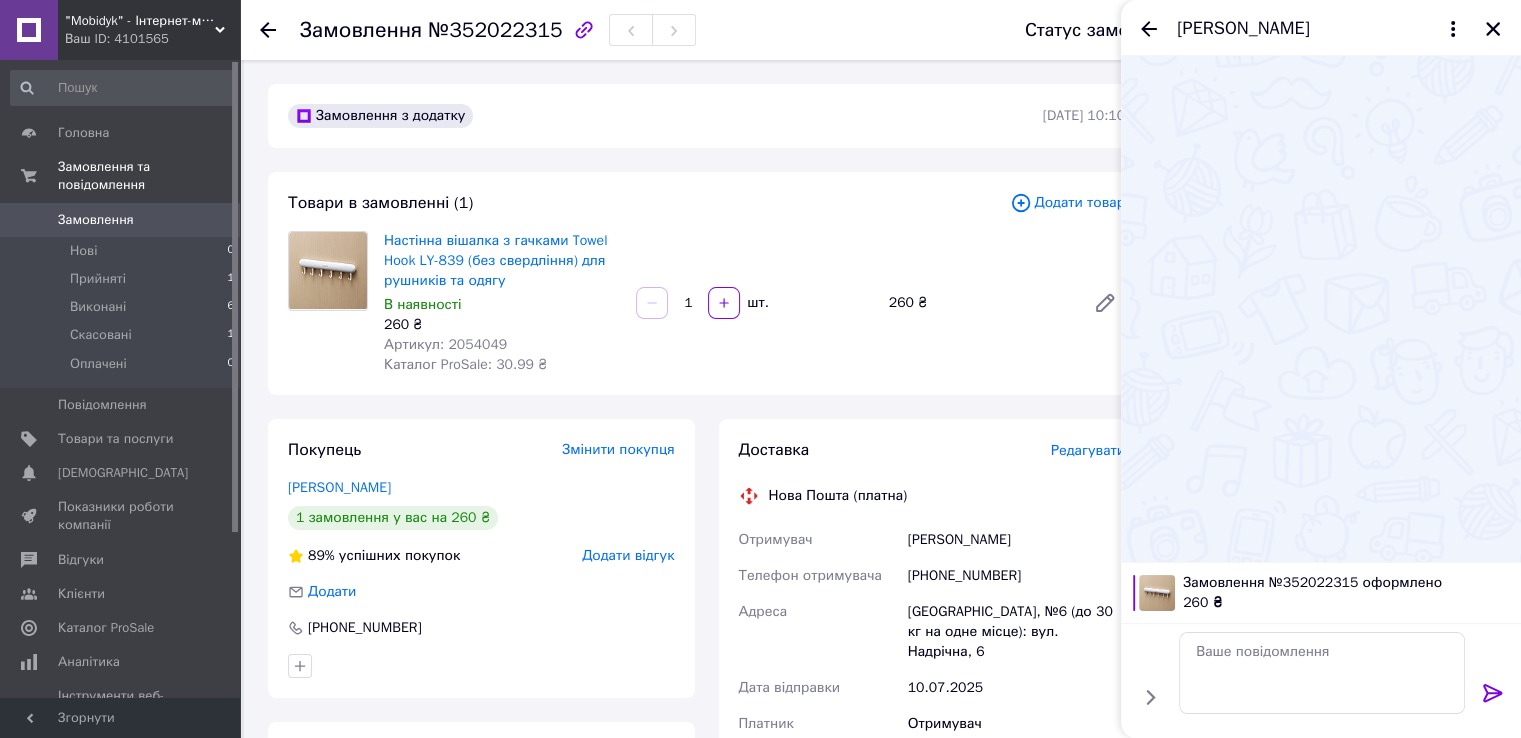 scroll, scrollTop: 0, scrollLeft: 0, axis: both 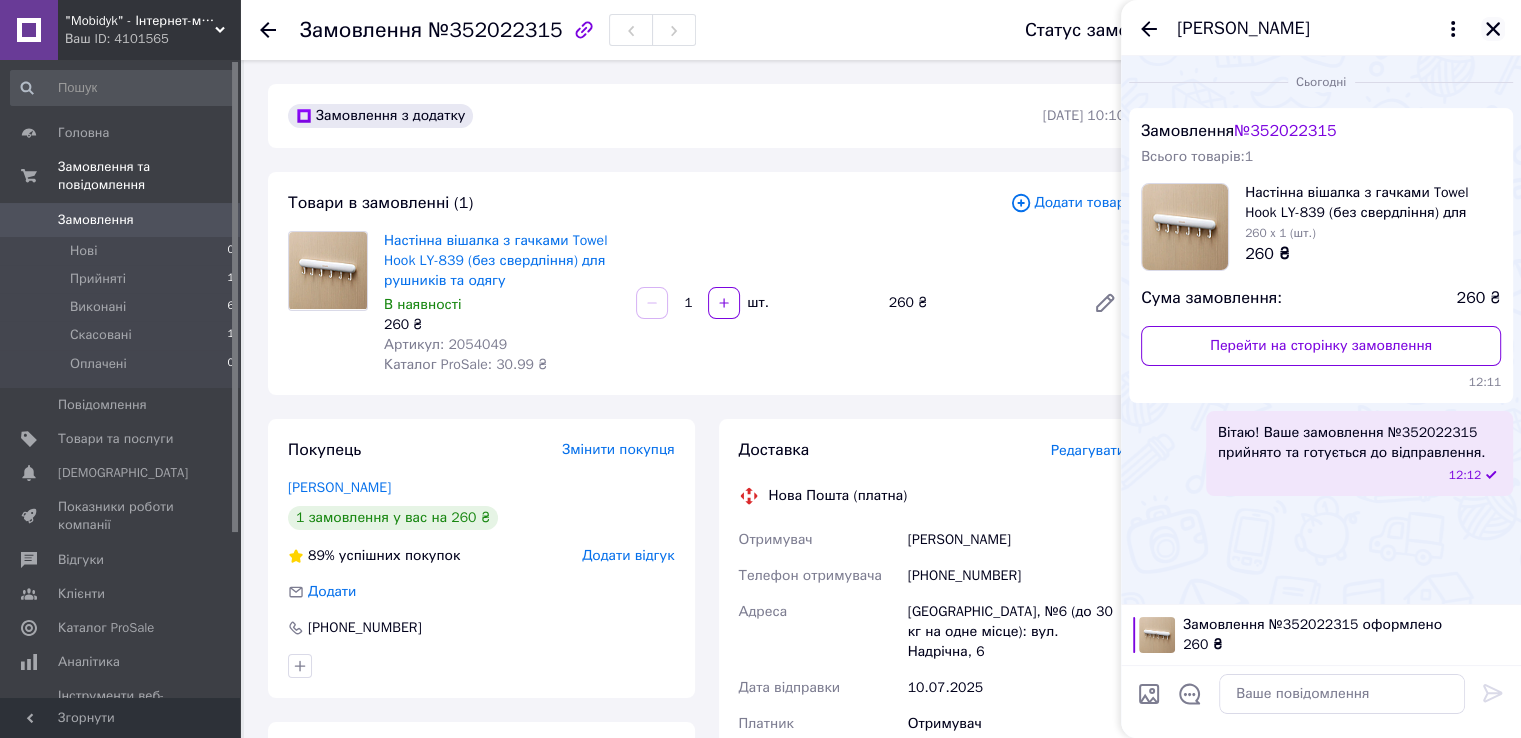 click 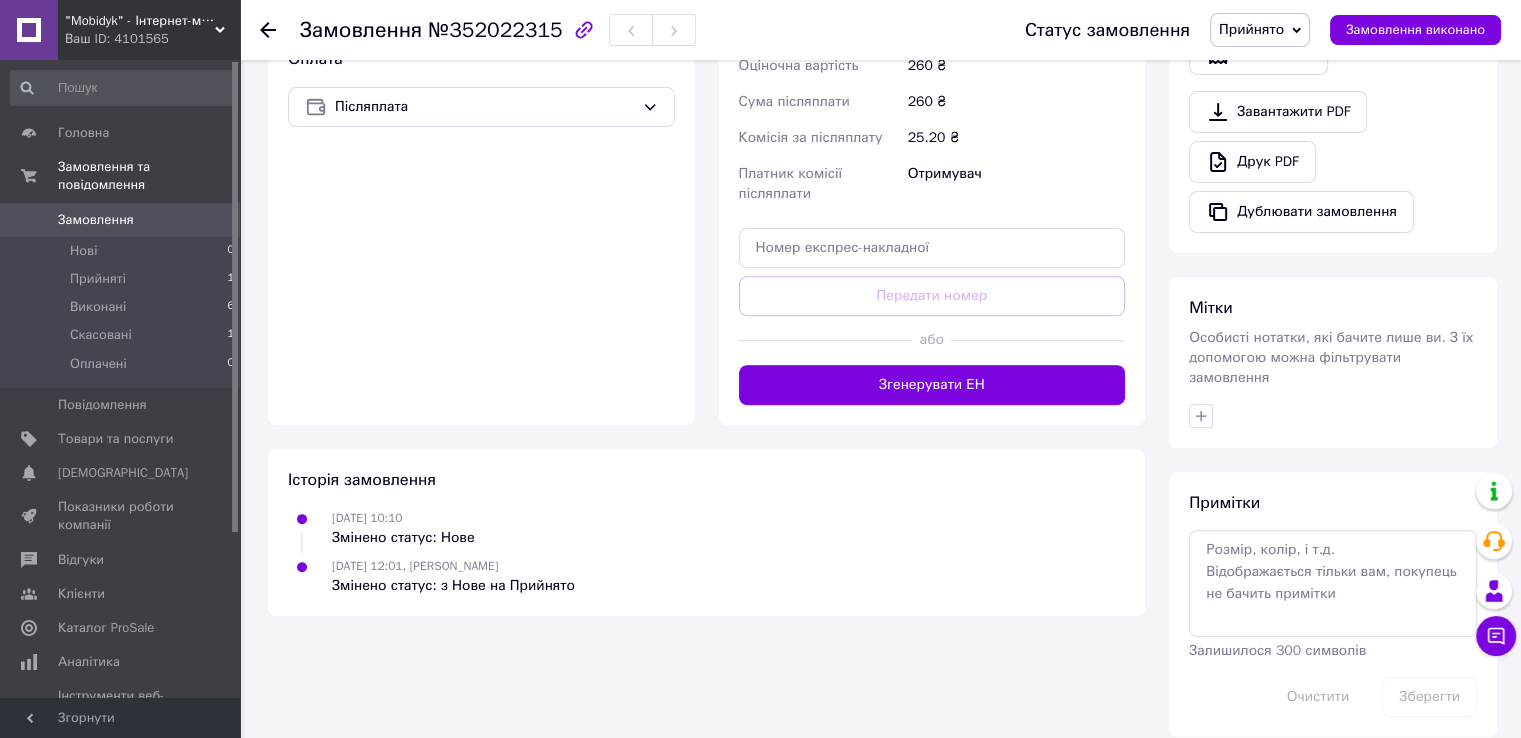 scroll, scrollTop: 28, scrollLeft: 0, axis: vertical 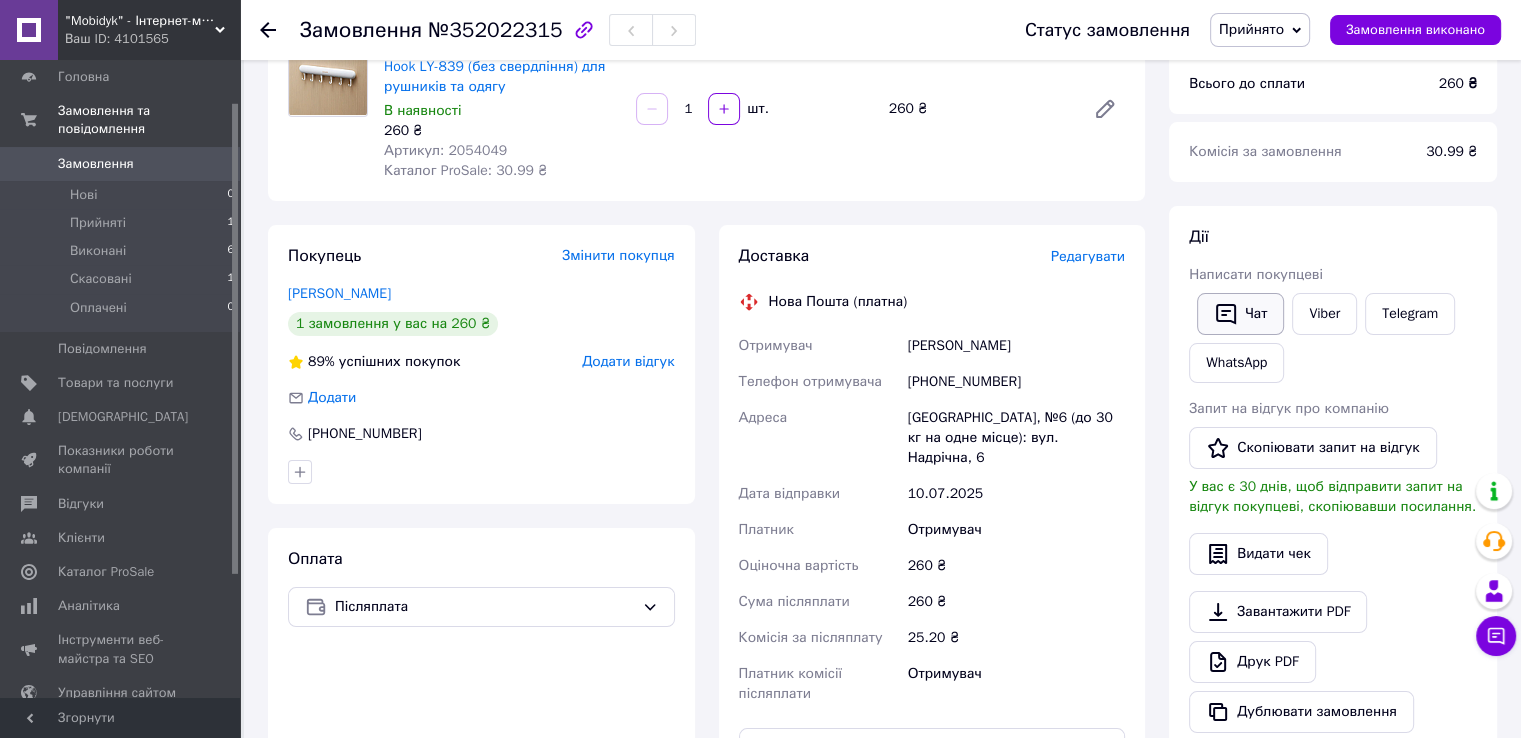 click on "Чат" at bounding box center [1240, 314] 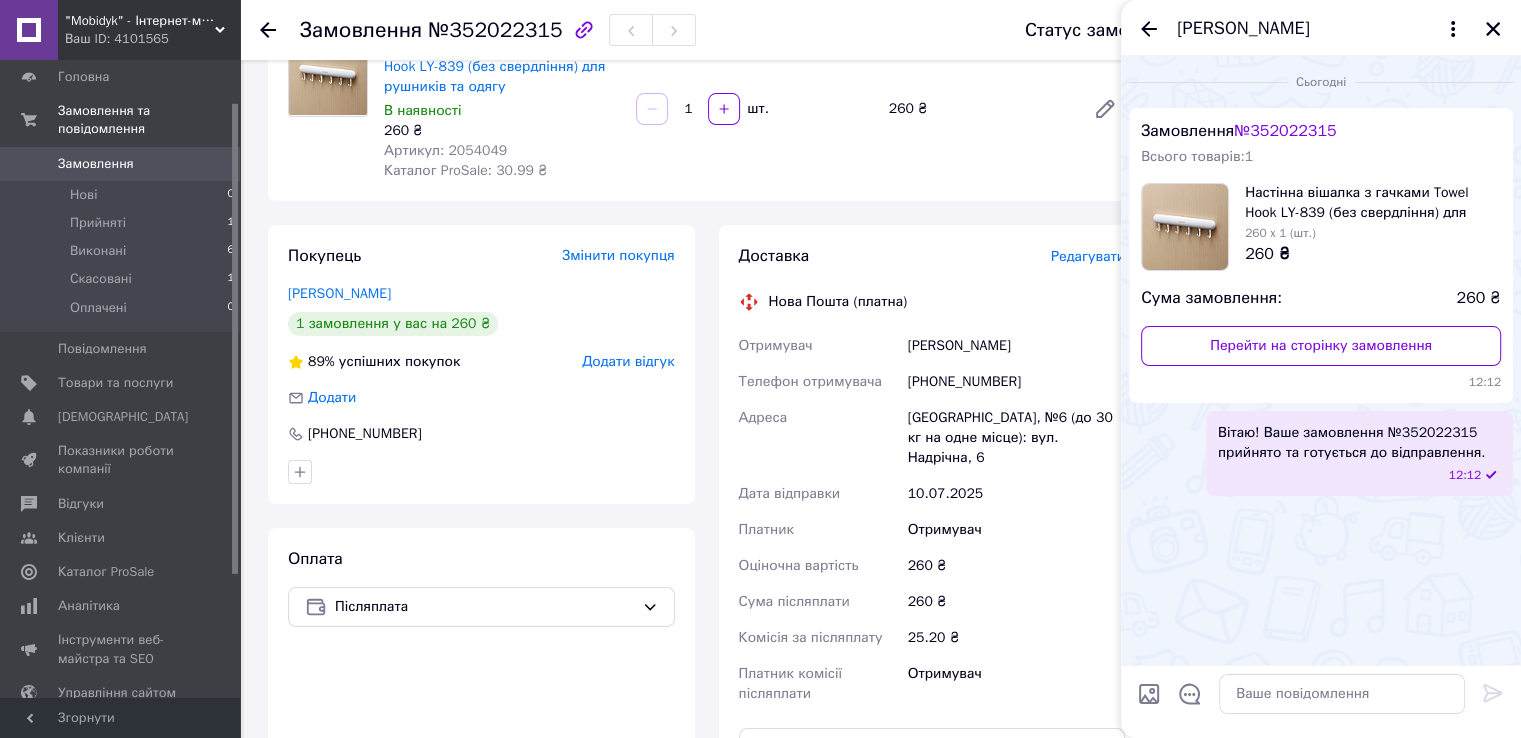 drag, startPoint x: 1419, startPoint y: 433, endPoint x: 1260, endPoint y: 472, distance: 163.71317 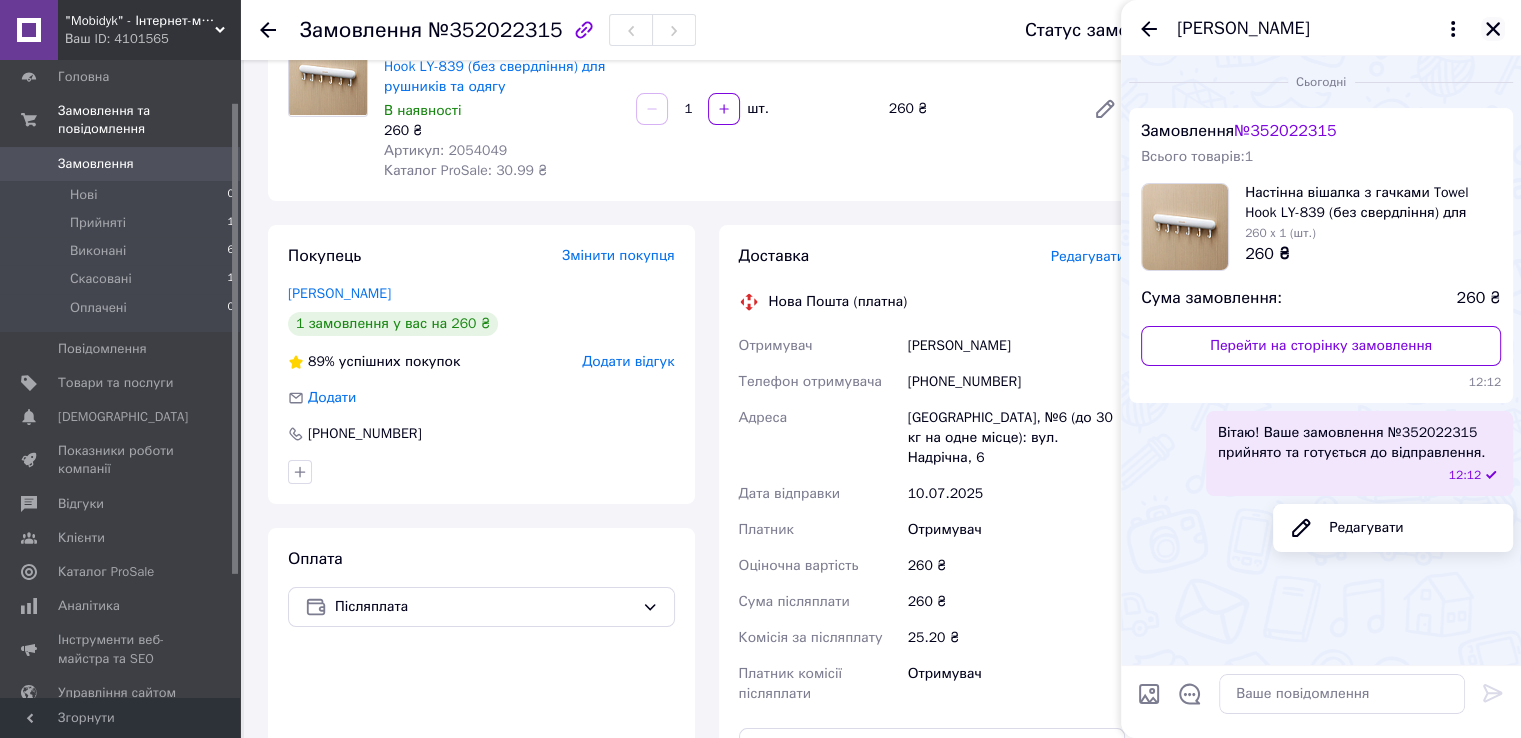 click 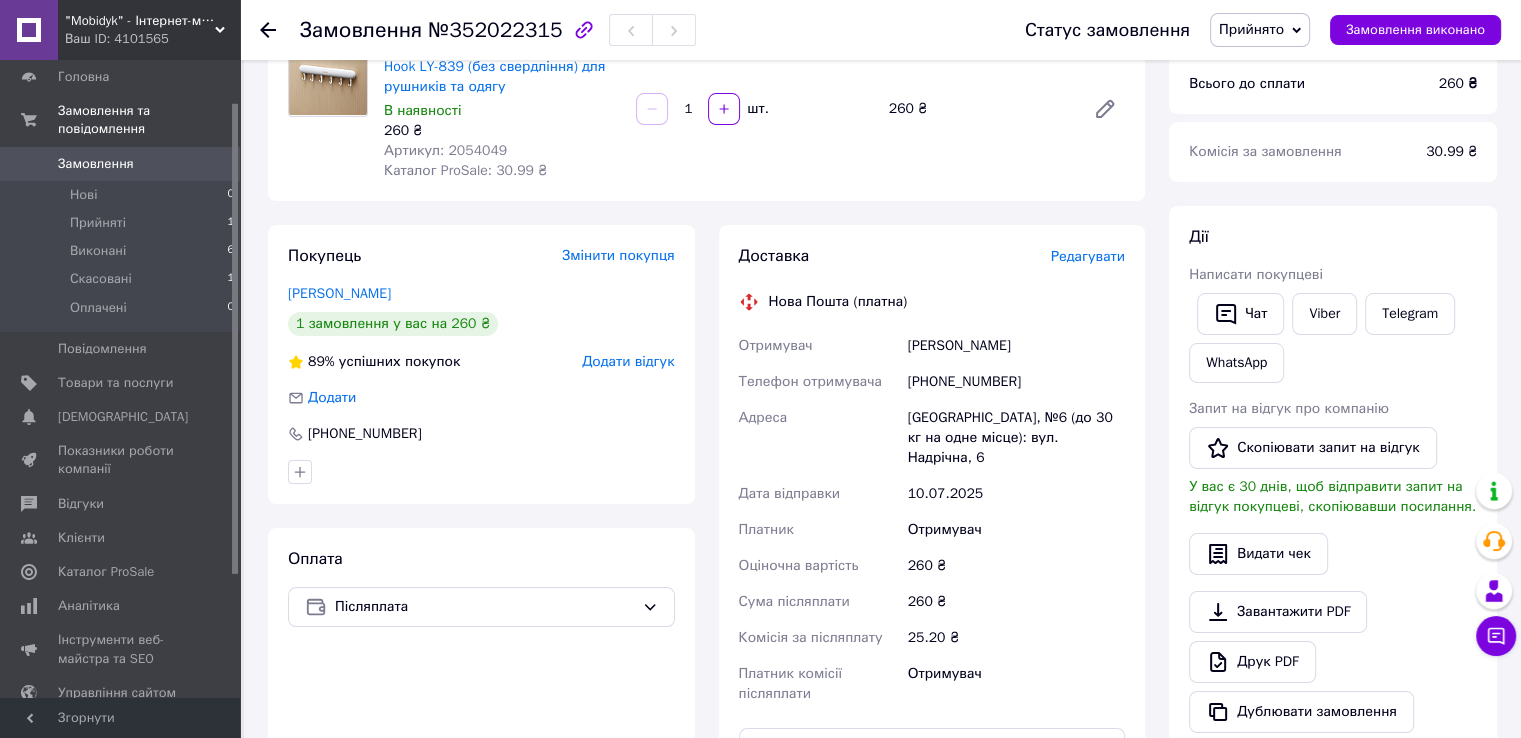 click on "Доставка Редагувати Нова Пошта (платна) Отримувач [PERSON_NAME] Телефон отримувача [PHONE_NUMBER] [GEOGRAPHIC_DATA] [GEOGRAPHIC_DATA], №6 (до 30 кг на одне місце): вул. Надрічна, 6 Дата відправки [DATE] Платник Отримувач Оціночна вартість 260 ₴ Сума післяплати 260 ₴ Комісія за післяплату 25.20 ₴ Платник комісії післяплати Отримувач Передати номер або Згенерувати ЕН Платник Отримувач Відправник Прізвище отримувача [PERSON_NAME] Ім'я отримувача [PERSON_NAME] По батькові отримувача Телефон отримувача [PHONE_NUMBER] Тип доставки У відділенні Кур'єром В поштоматі Місто [GEOGRAPHIC_DATA] Вантаж 260 <" at bounding box center [932, 575] 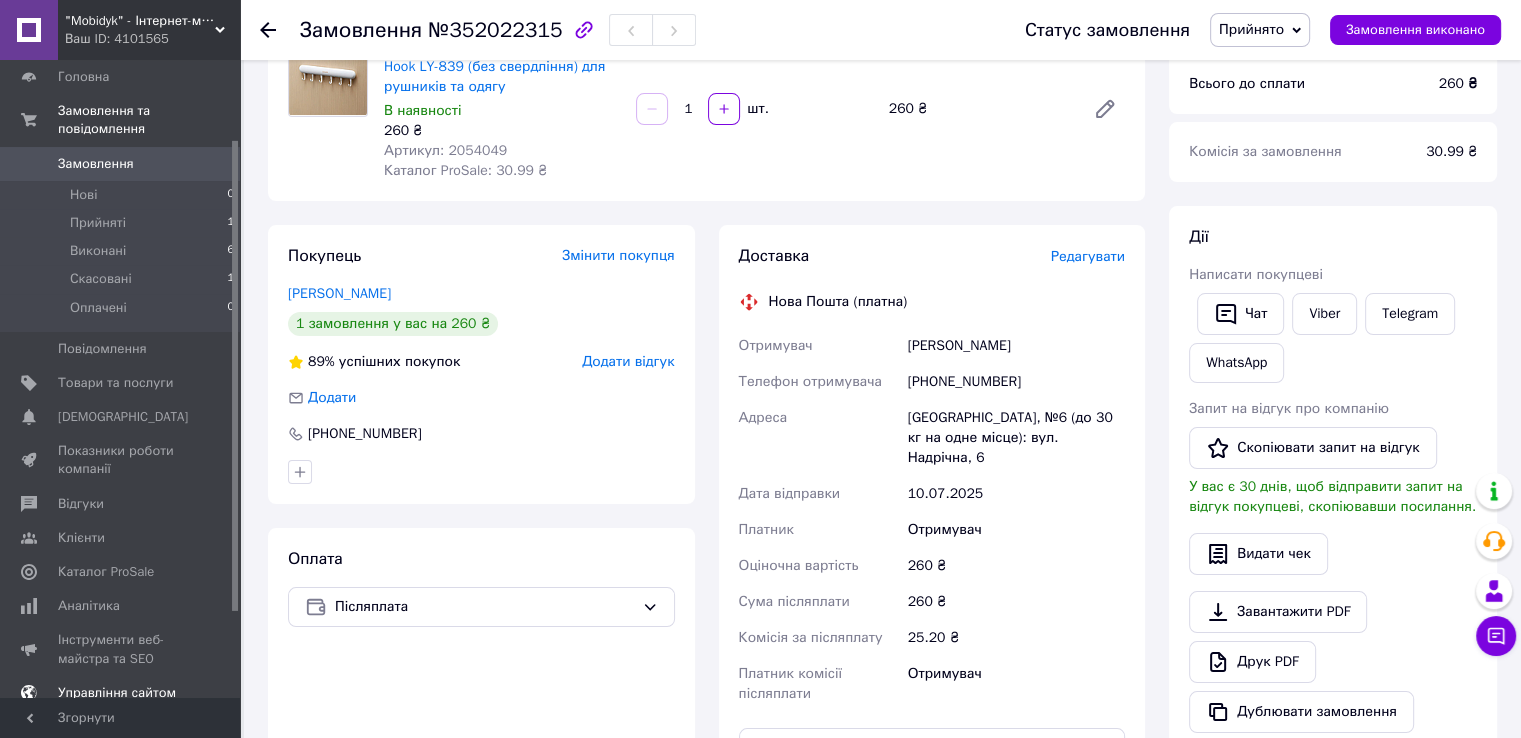scroll, scrollTop: 223, scrollLeft: 0, axis: vertical 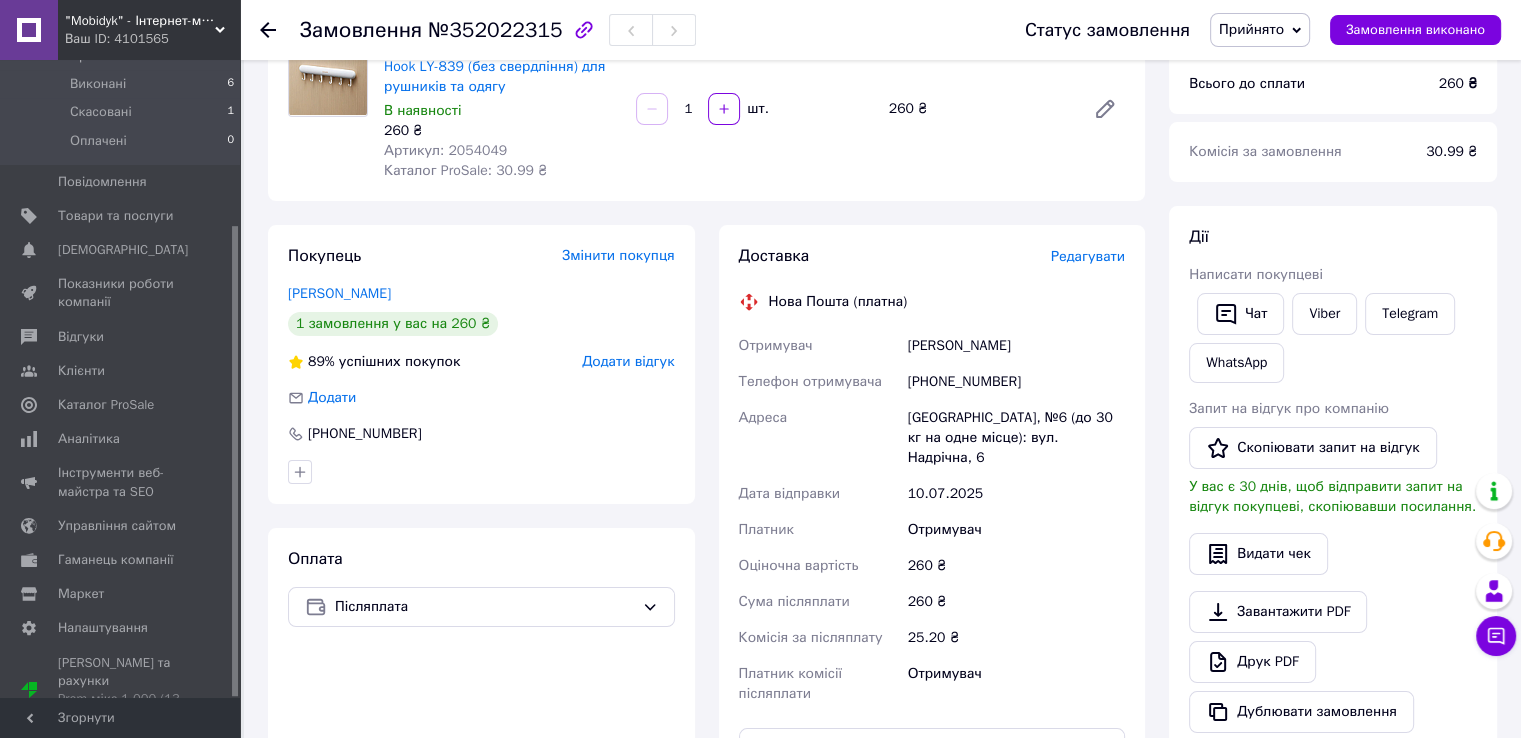 click on "Покупець Змінити покупця [PERSON_NAME] 1 замовлення у вас на 260 ₴ 89%   успішних покупок Додати відгук Додати [PHONE_NUMBER] Оплата Післяплата" at bounding box center [481, 575] 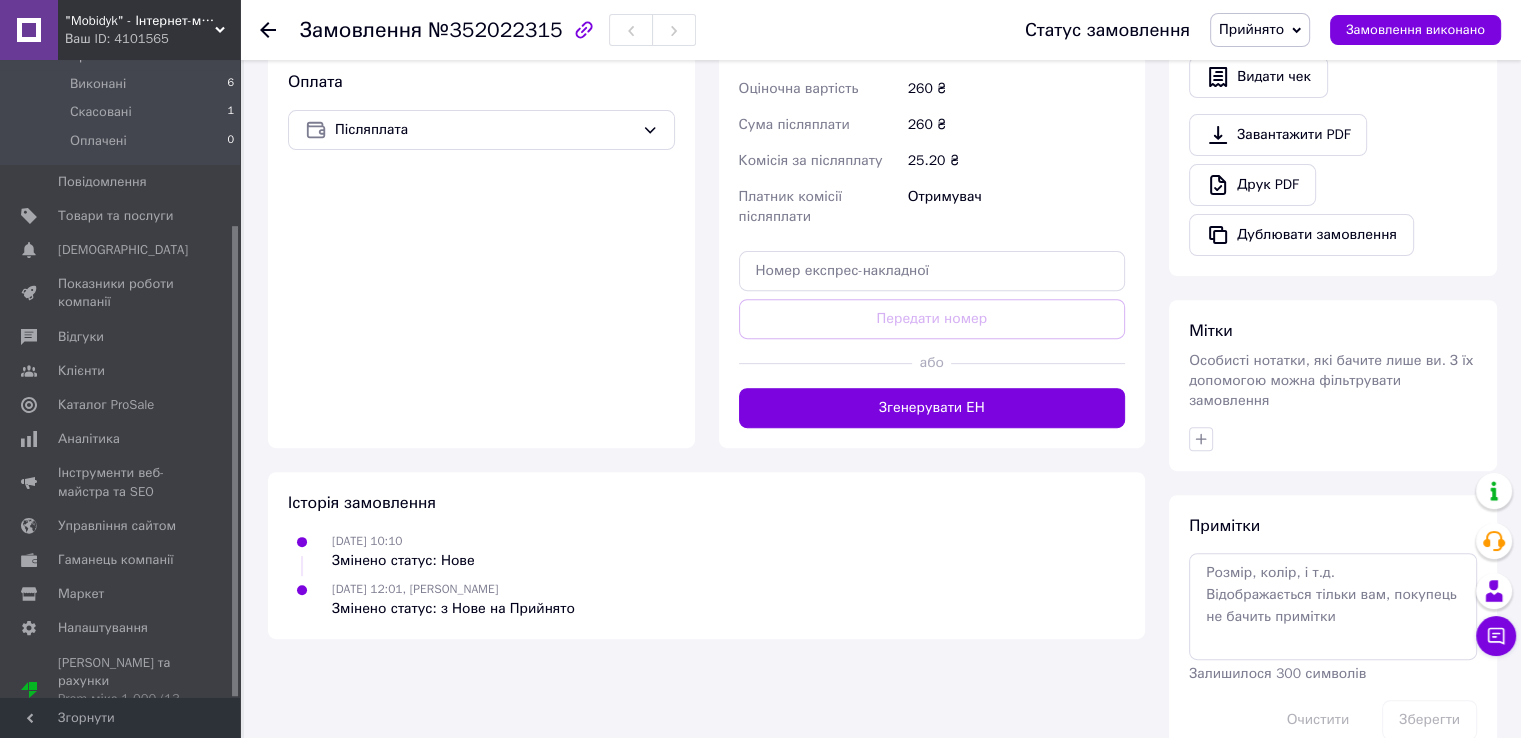 scroll, scrollTop: 694, scrollLeft: 0, axis: vertical 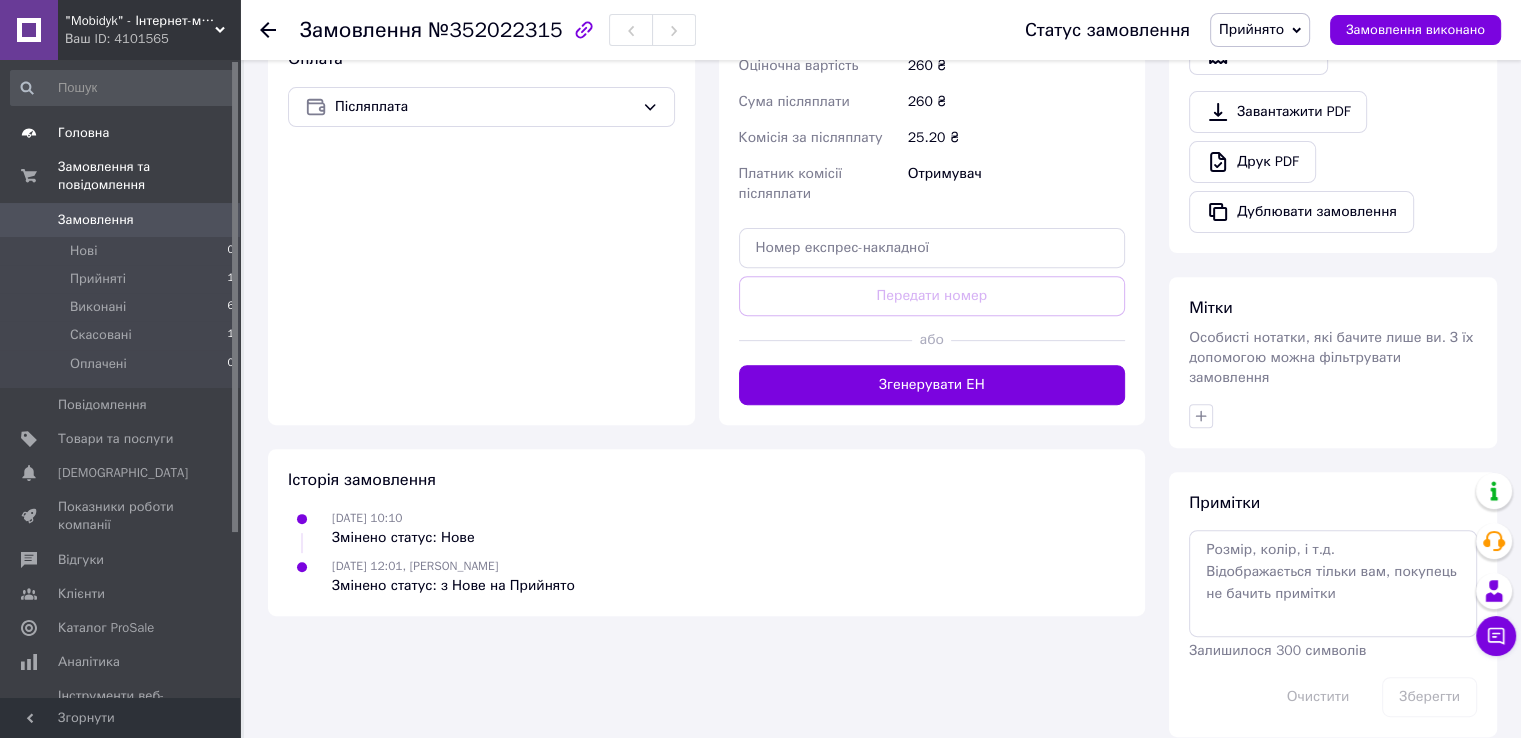 click on "Головна" at bounding box center [121, 133] 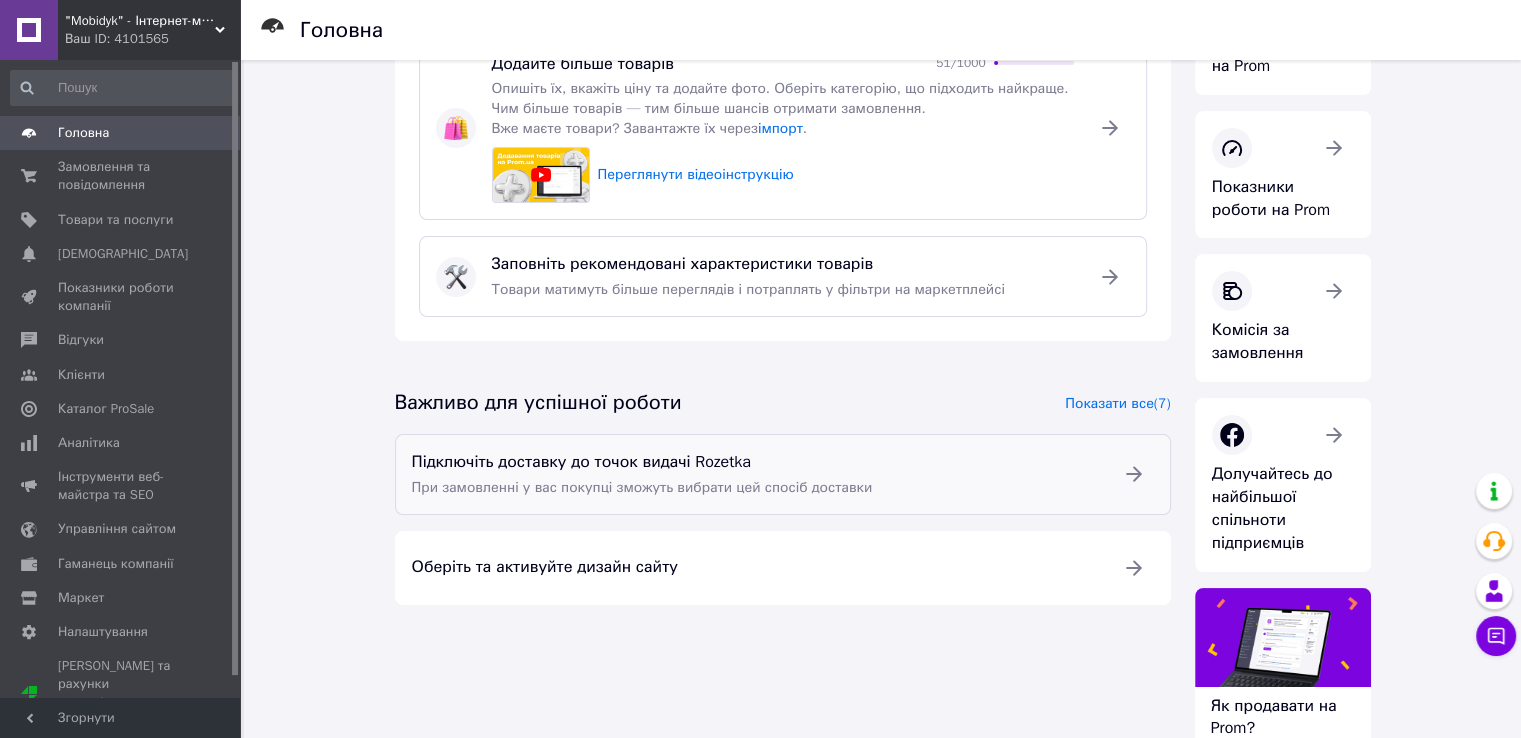 scroll, scrollTop: 73, scrollLeft: 0, axis: vertical 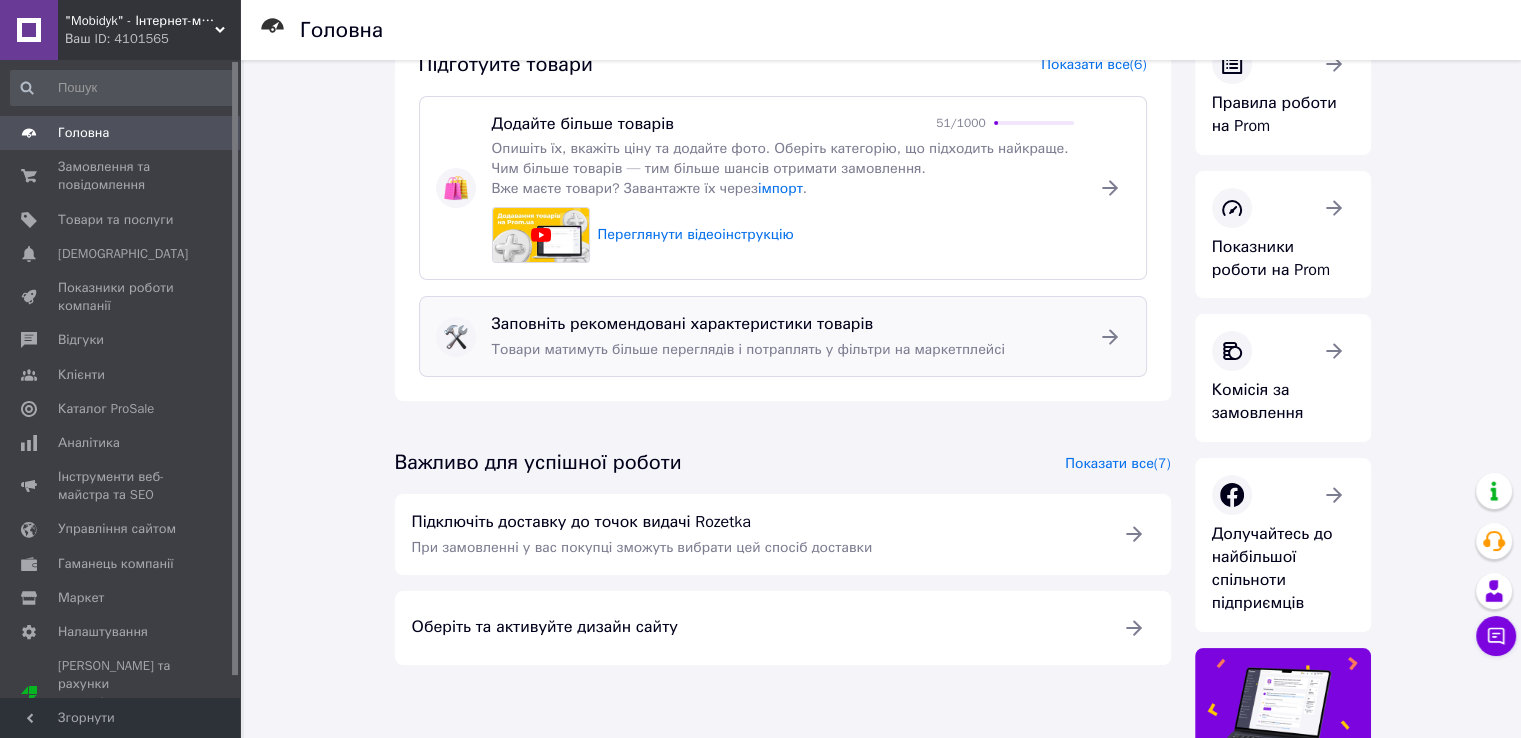click on "Товари матимуть більше переглядів і потраплять у фільтри на маркетплейсі" at bounding box center (783, 350) 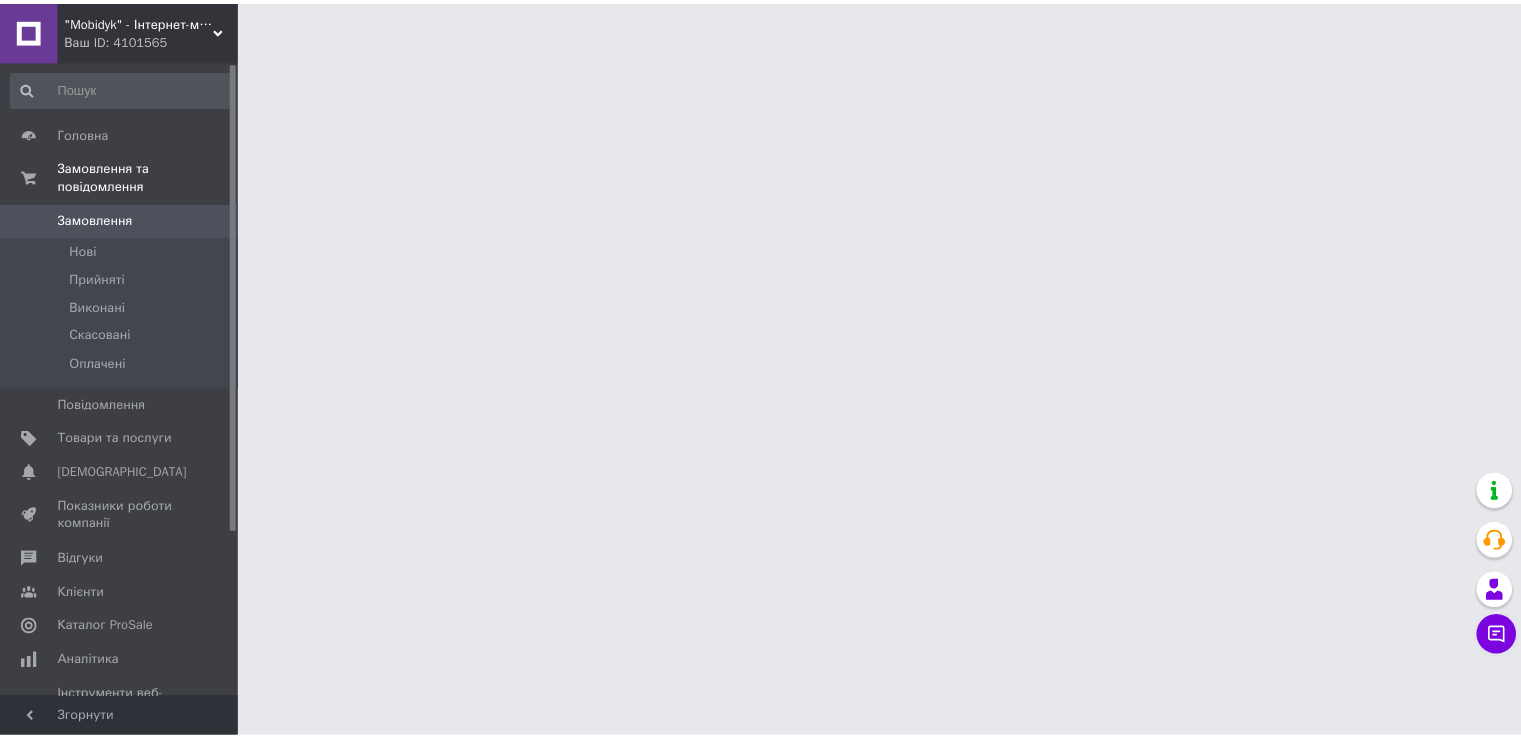 scroll, scrollTop: 0, scrollLeft: 0, axis: both 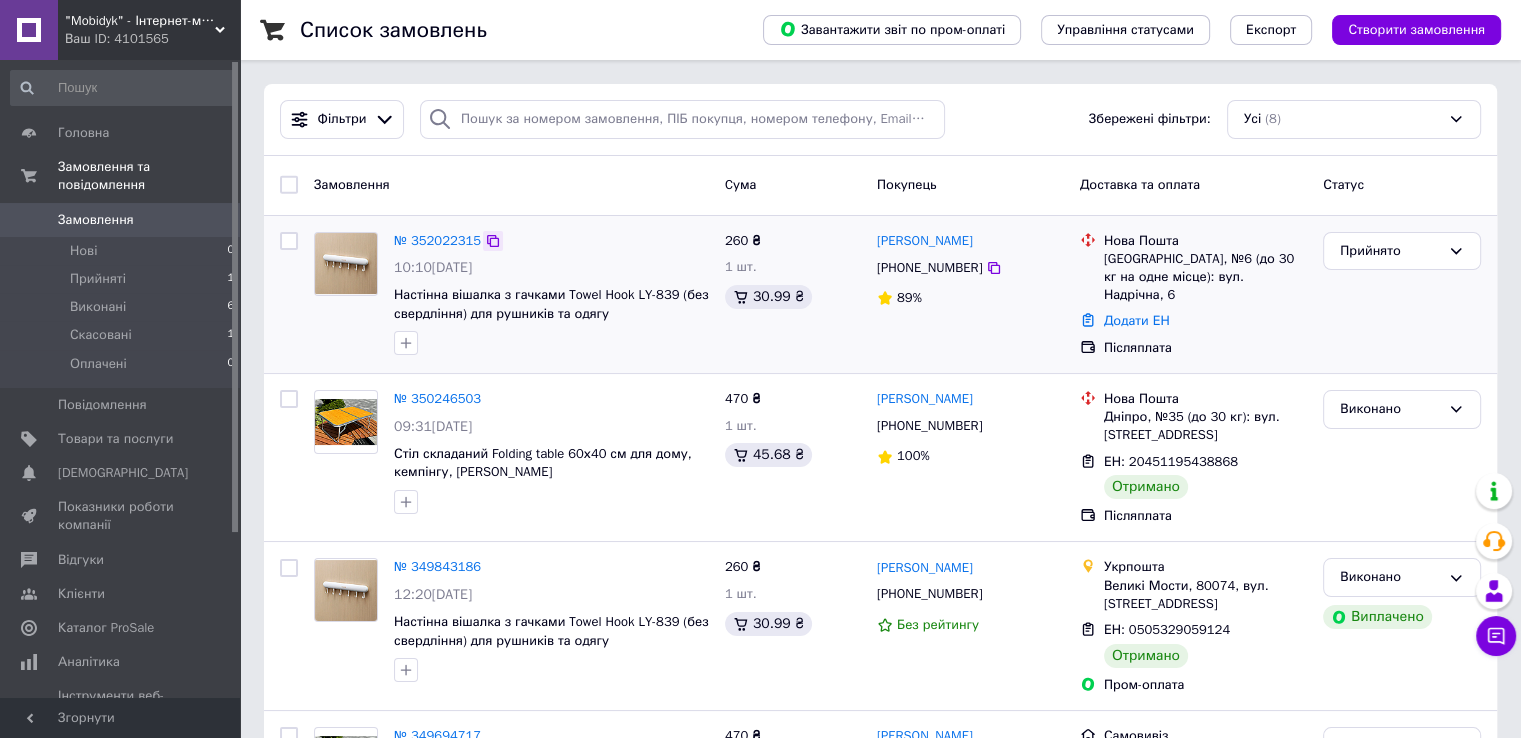 click 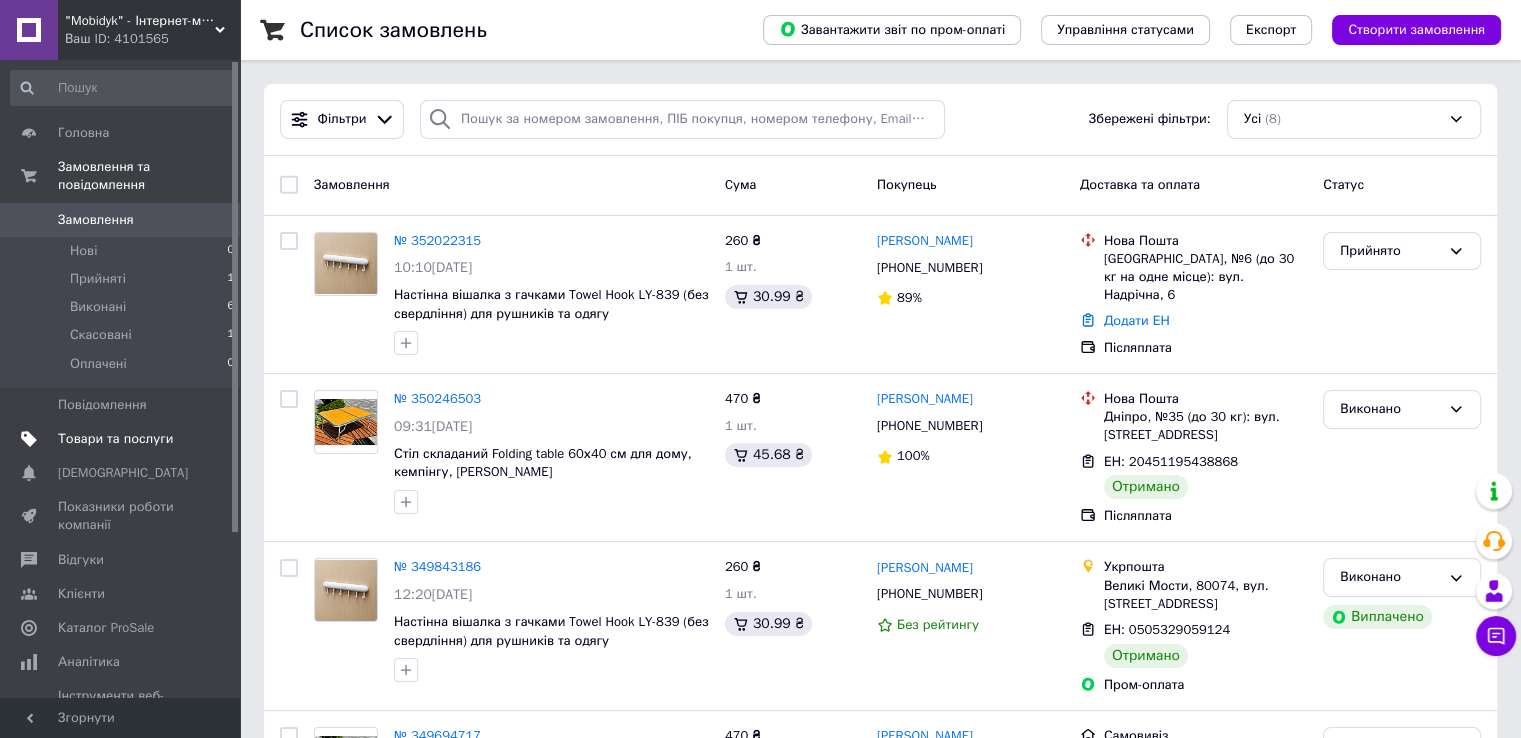 click on "Товари та послуги" at bounding box center (115, 439) 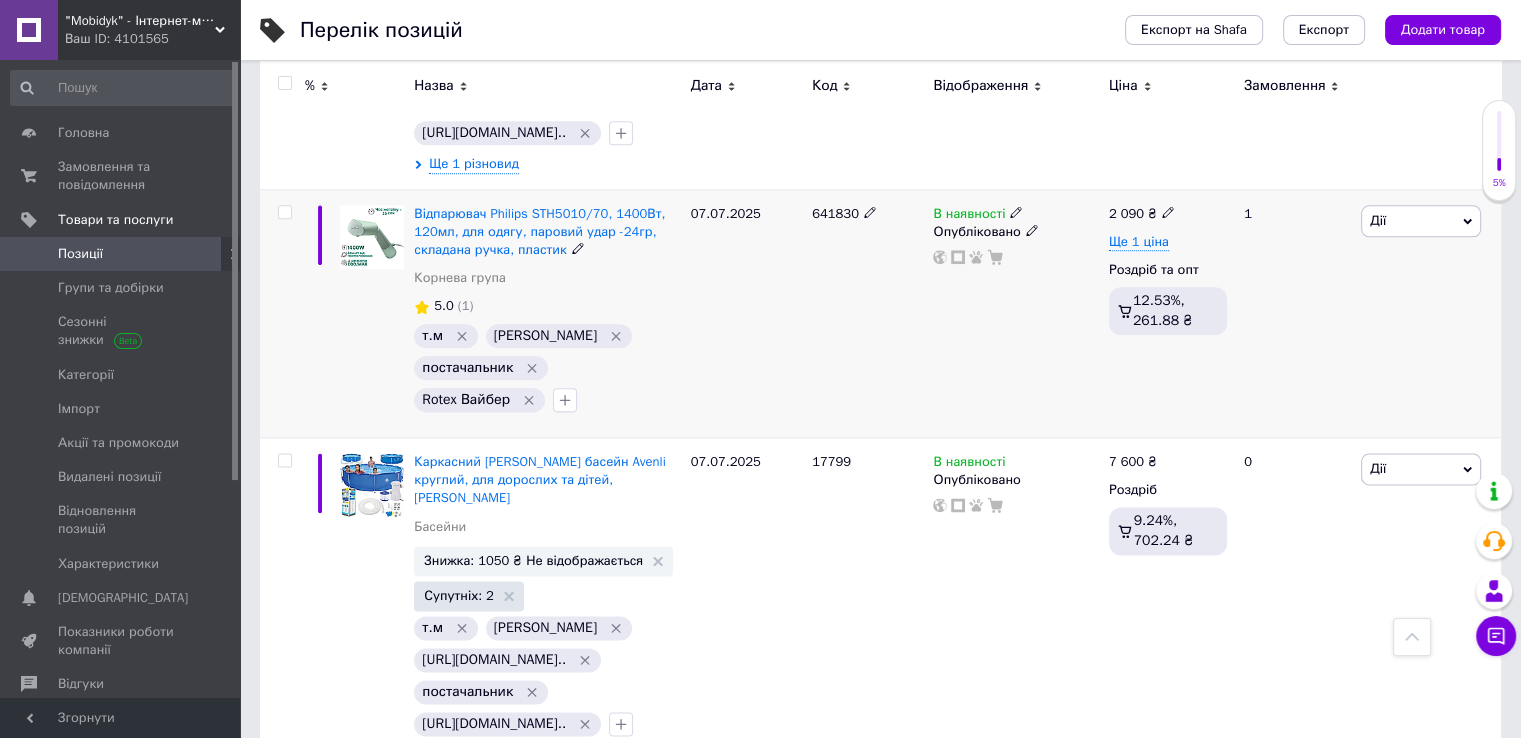scroll, scrollTop: 2500, scrollLeft: 0, axis: vertical 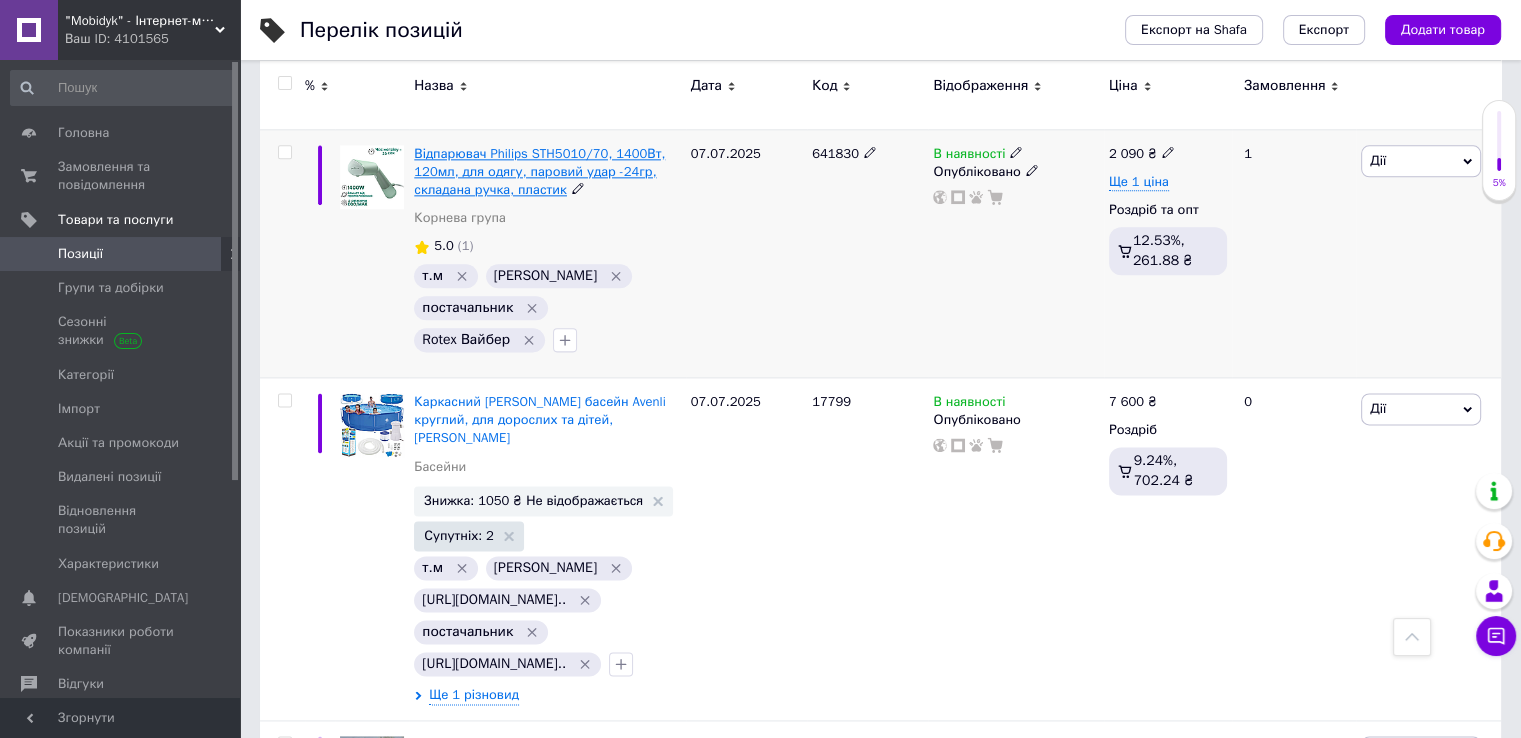 click on "Відпарювач Philips STH5010/70, 1400Вт, 120мл, для одягу, паровий удар -24гр, складана ручка, пластик" at bounding box center (539, 171) 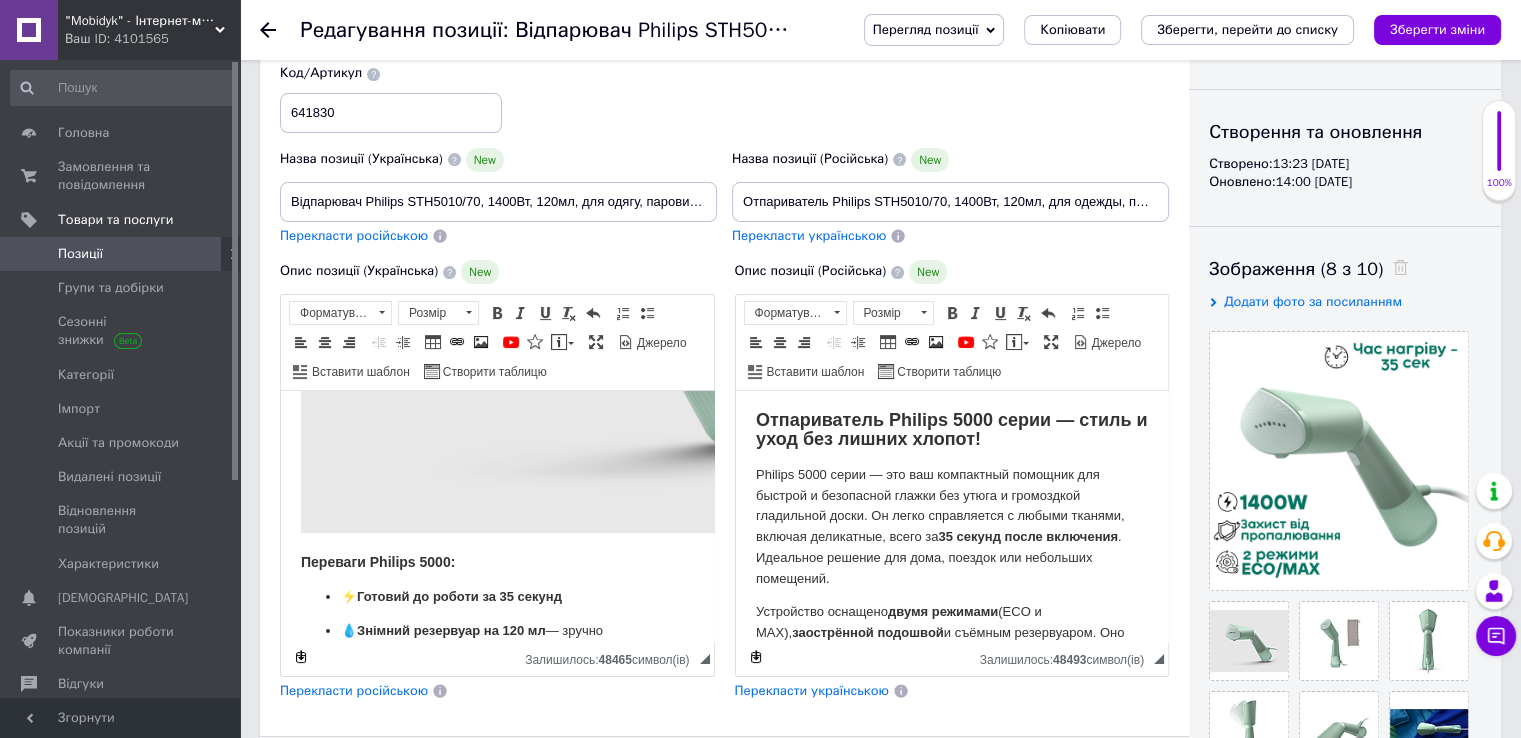 scroll, scrollTop: 666, scrollLeft: 0, axis: vertical 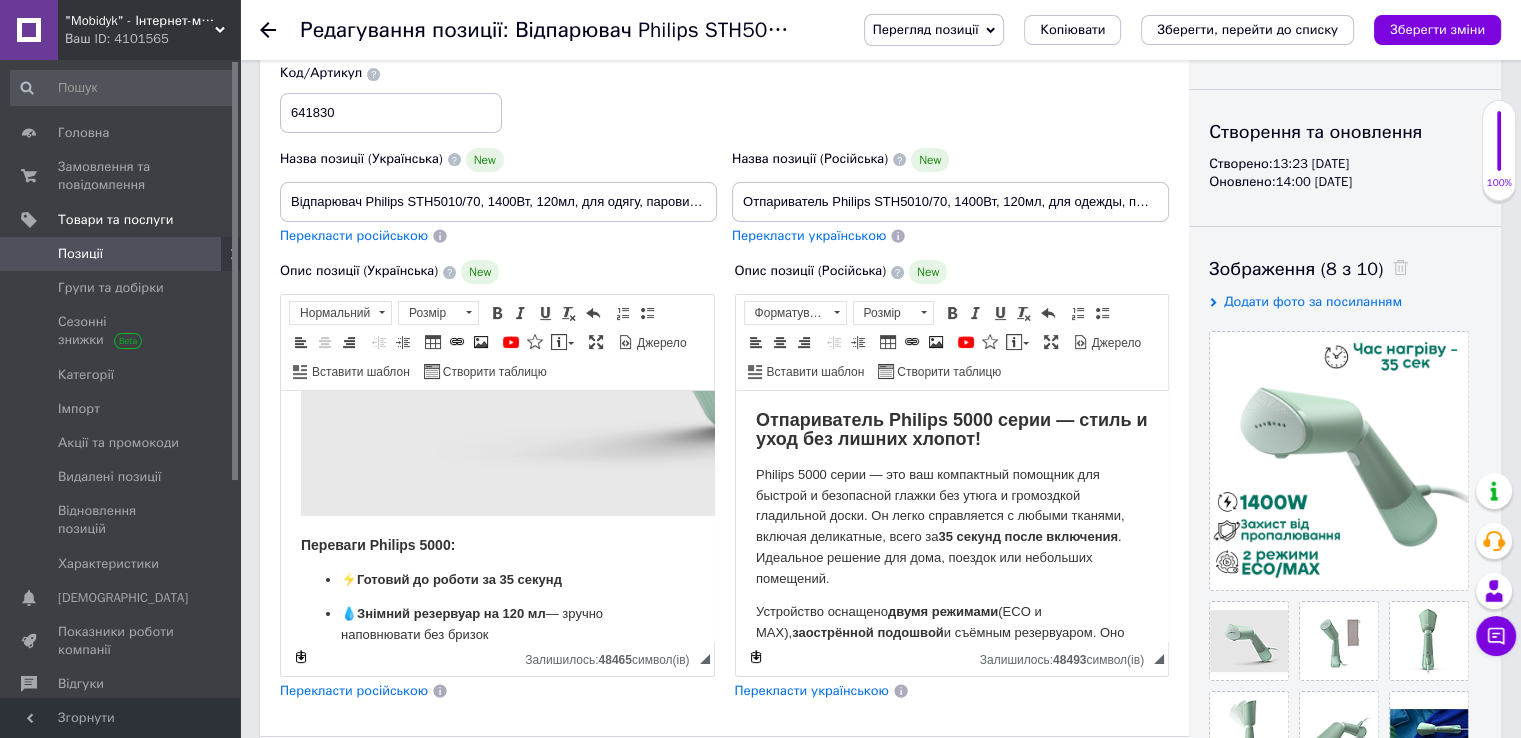 click at bounding box center [611, 268] 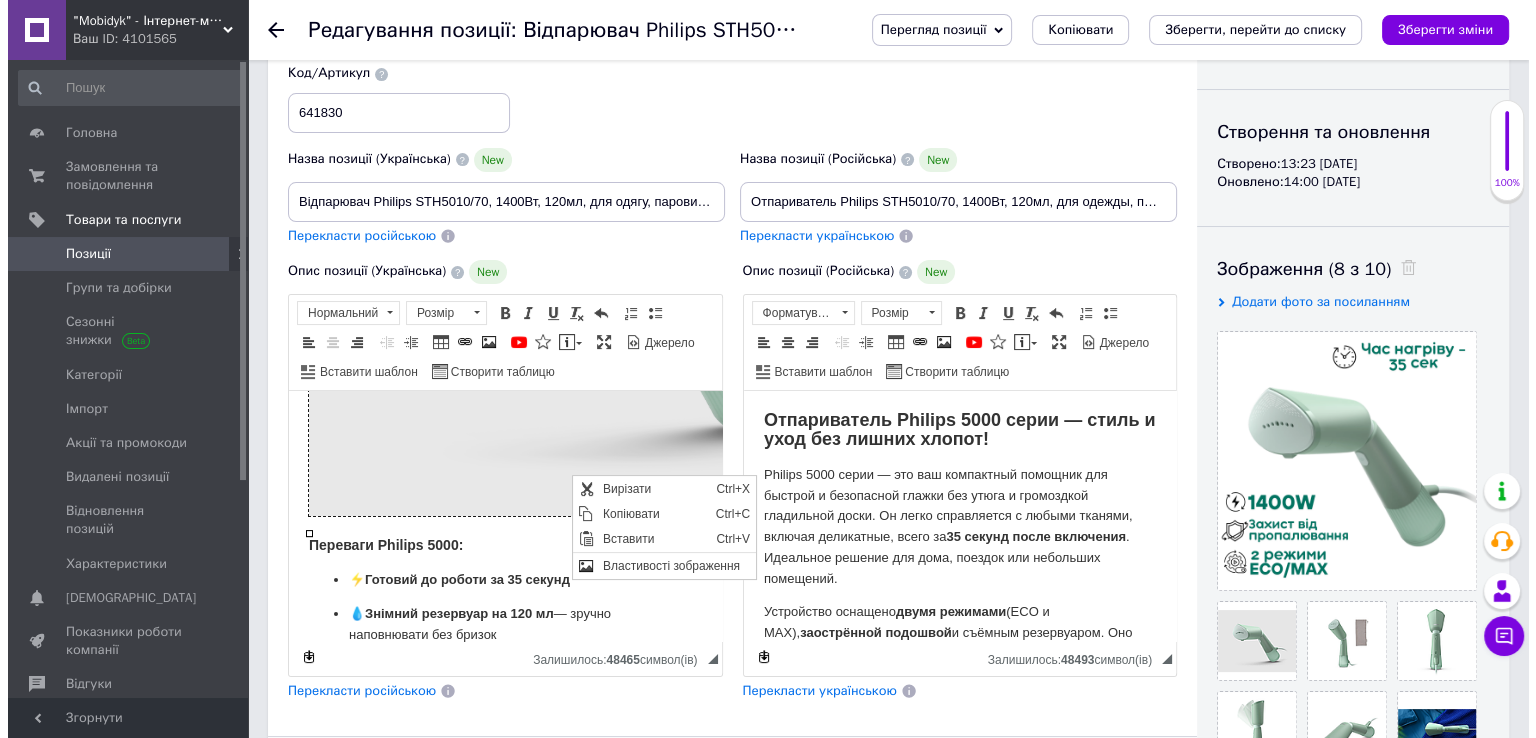 scroll, scrollTop: 0, scrollLeft: 0, axis: both 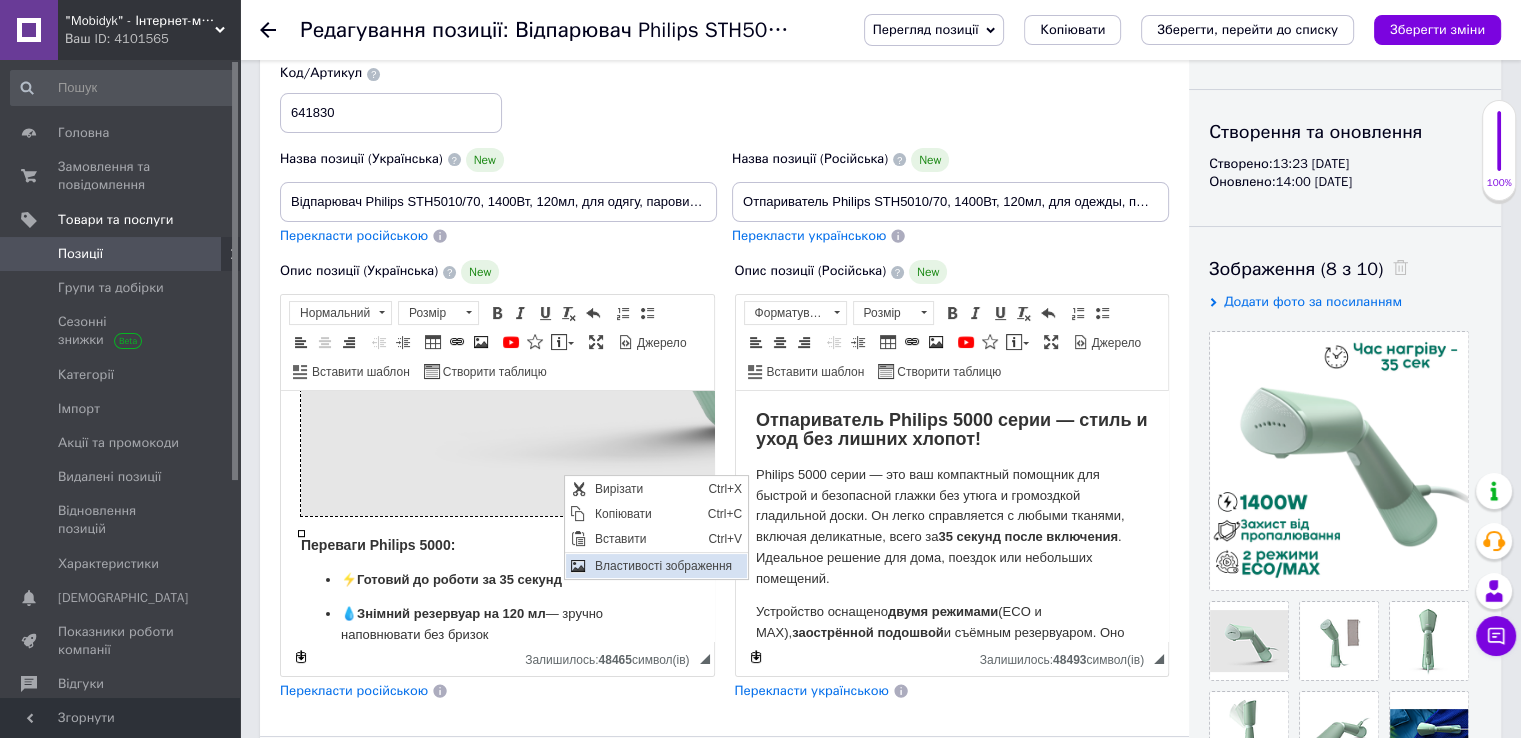 click on "Властивості зображення" at bounding box center (667, 566) 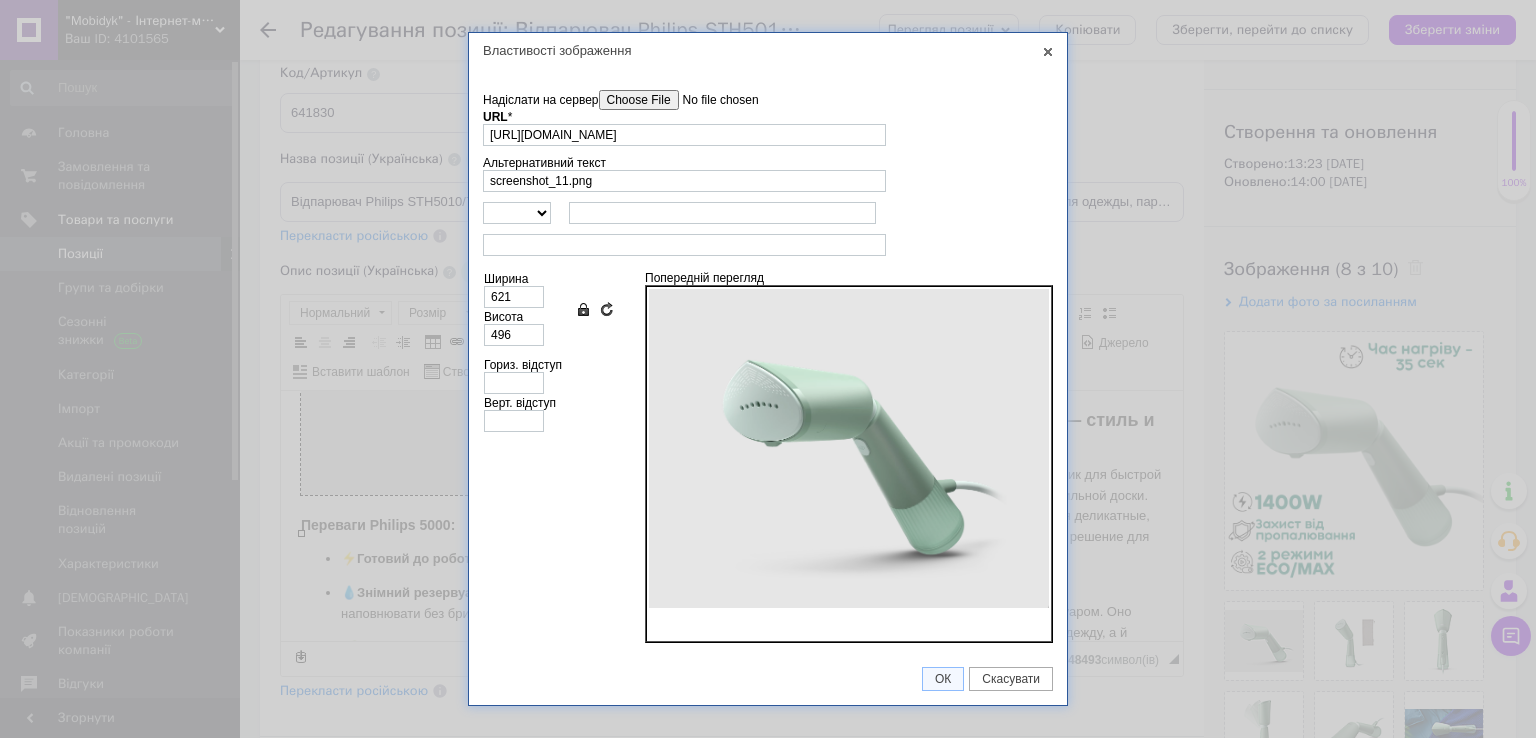 scroll, scrollTop: 0, scrollLeft: 40, axis: horizontal 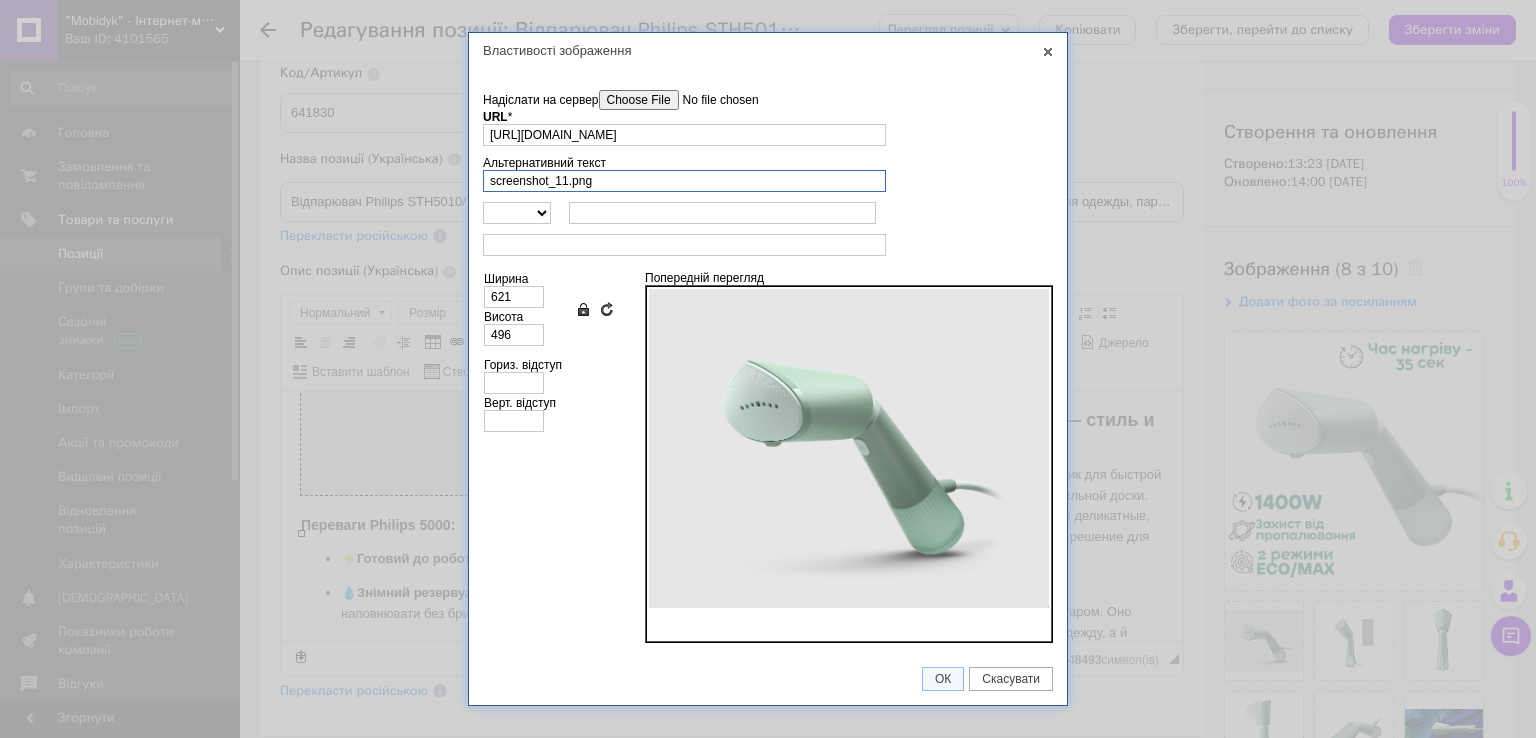 click on "screenshot_11.png" at bounding box center (684, 181) 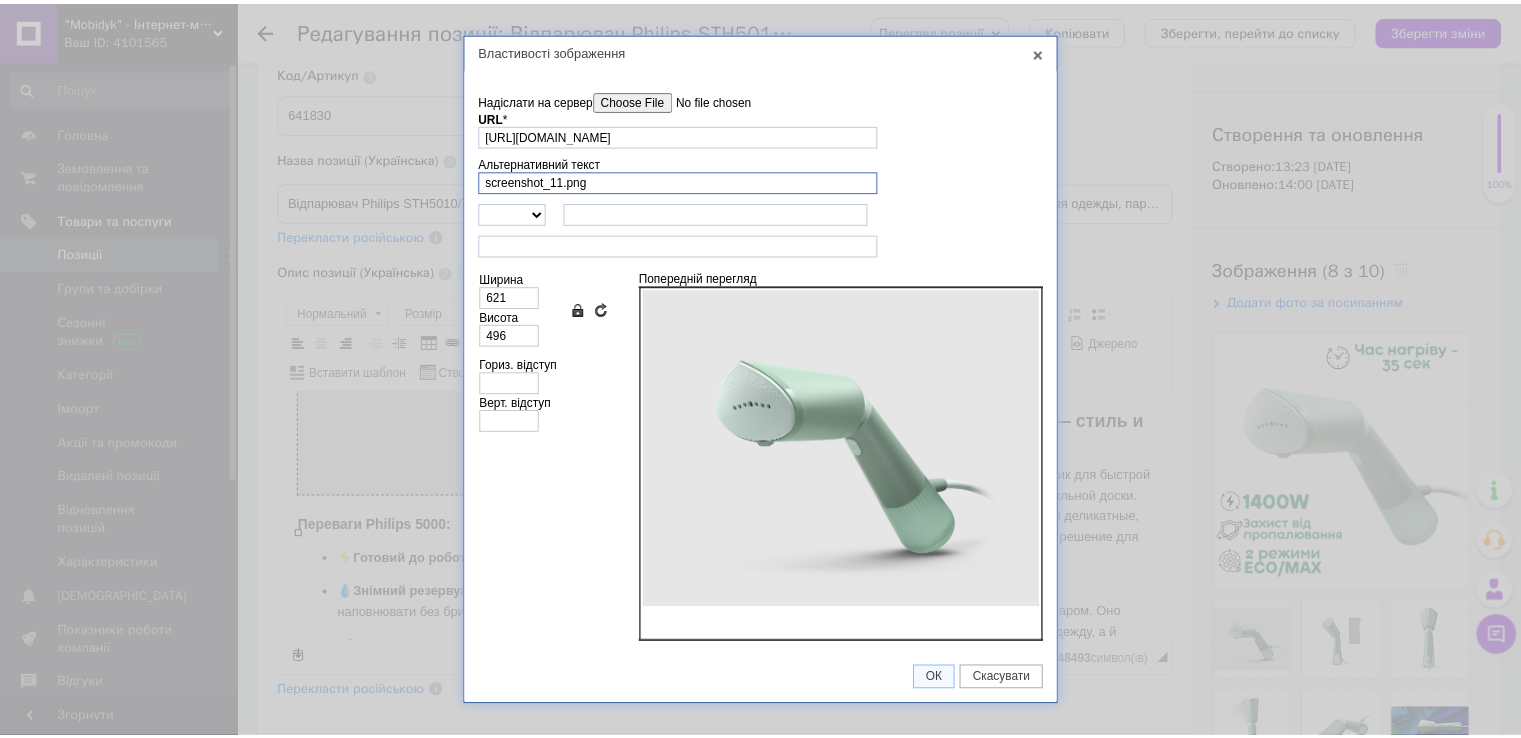 scroll, scrollTop: 0, scrollLeft: 0, axis: both 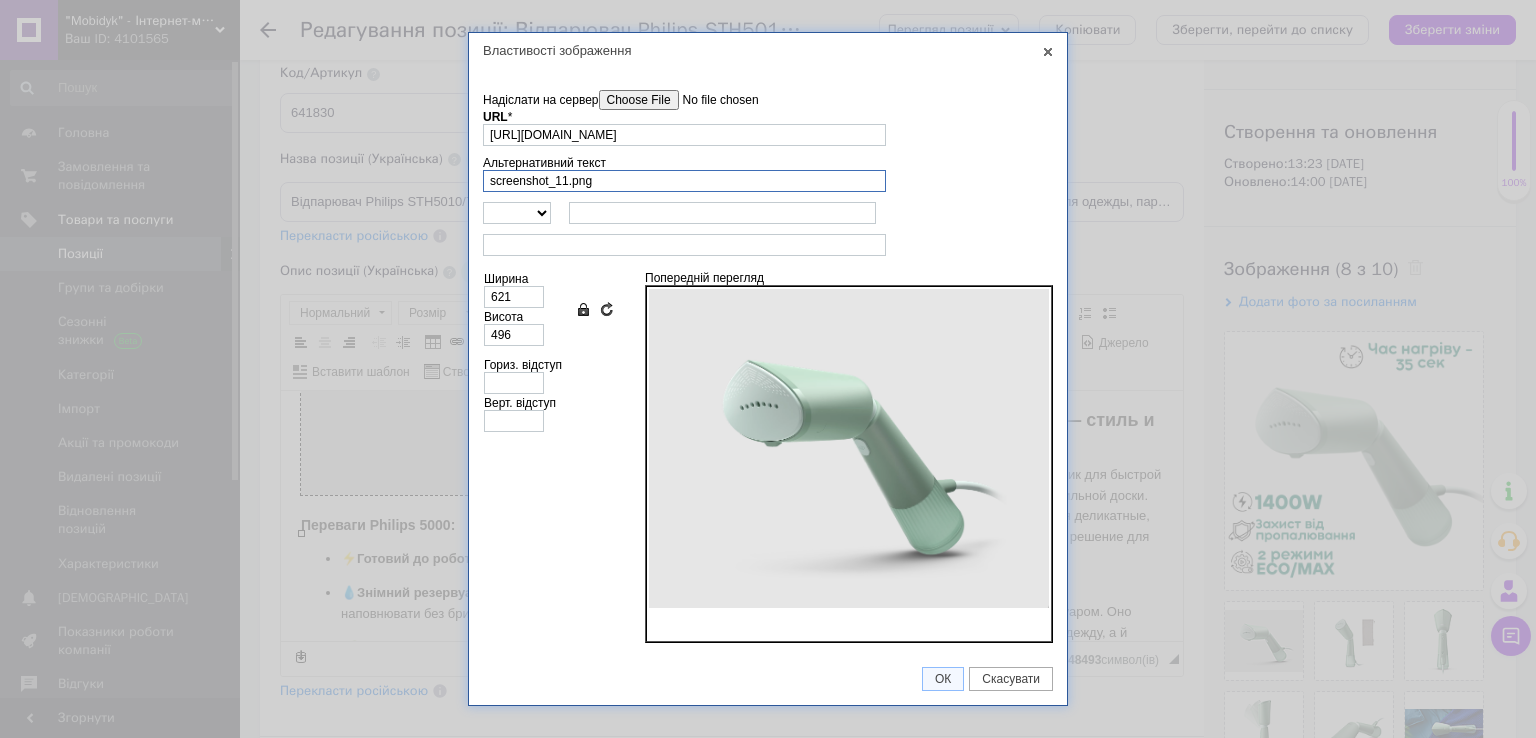 click on "screenshot_11.png" at bounding box center (684, 181) 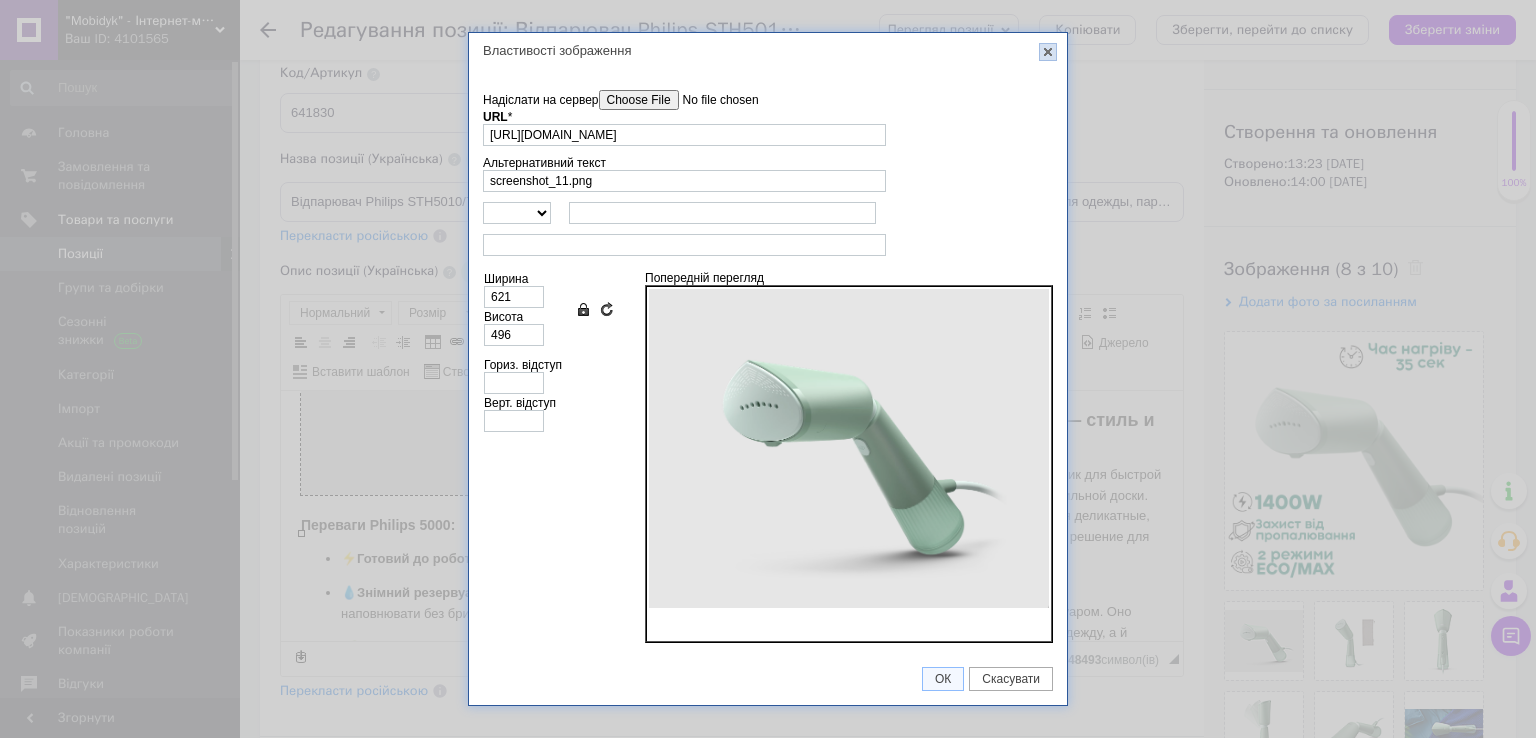 click on "X" at bounding box center (1048, 52) 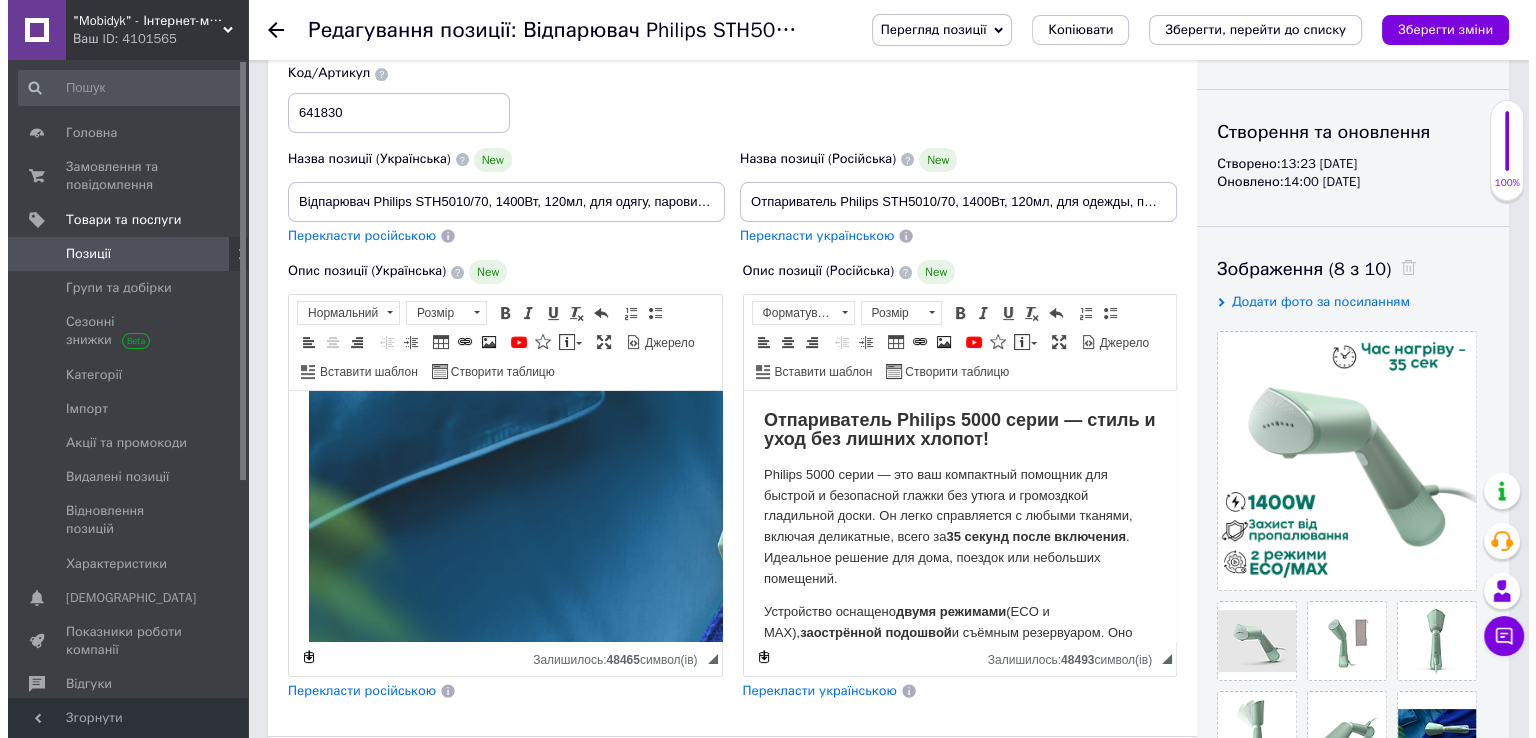 scroll, scrollTop: 2000, scrollLeft: 0, axis: vertical 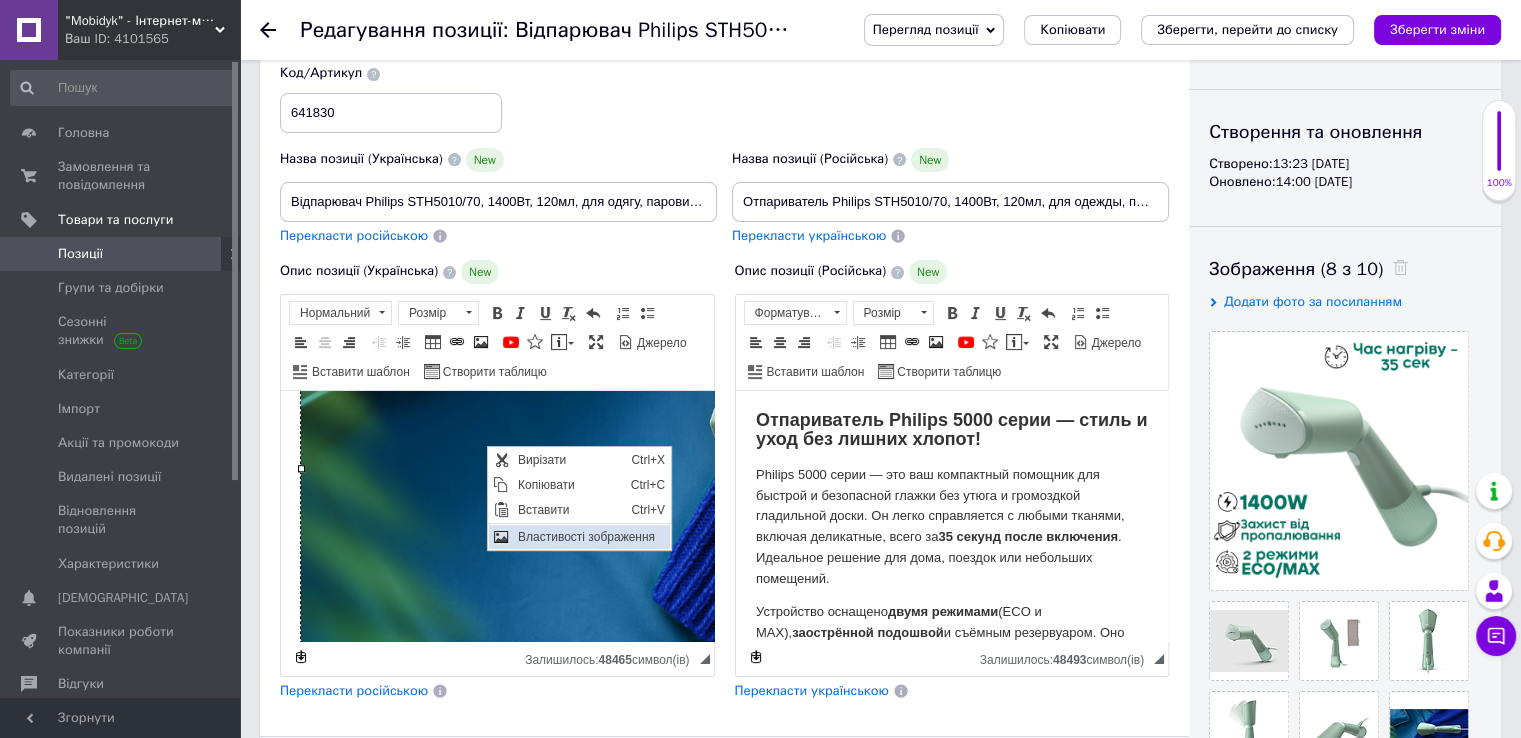 click on "Властивості зображення" at bounding box center (590, 537) 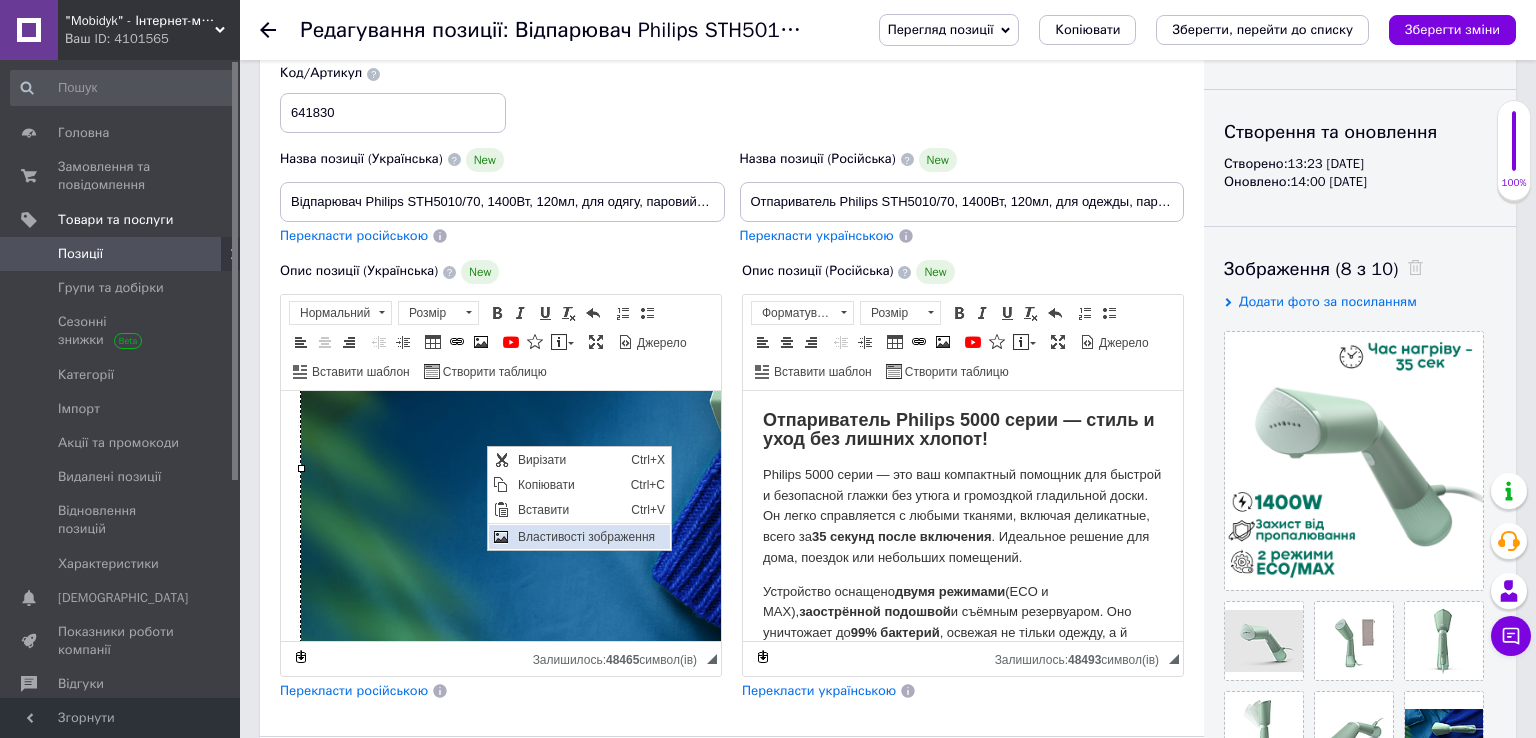 type on "https://images.prom.ua/6664209868_w1280_h1280_screenshot_1.png?fresh=1" 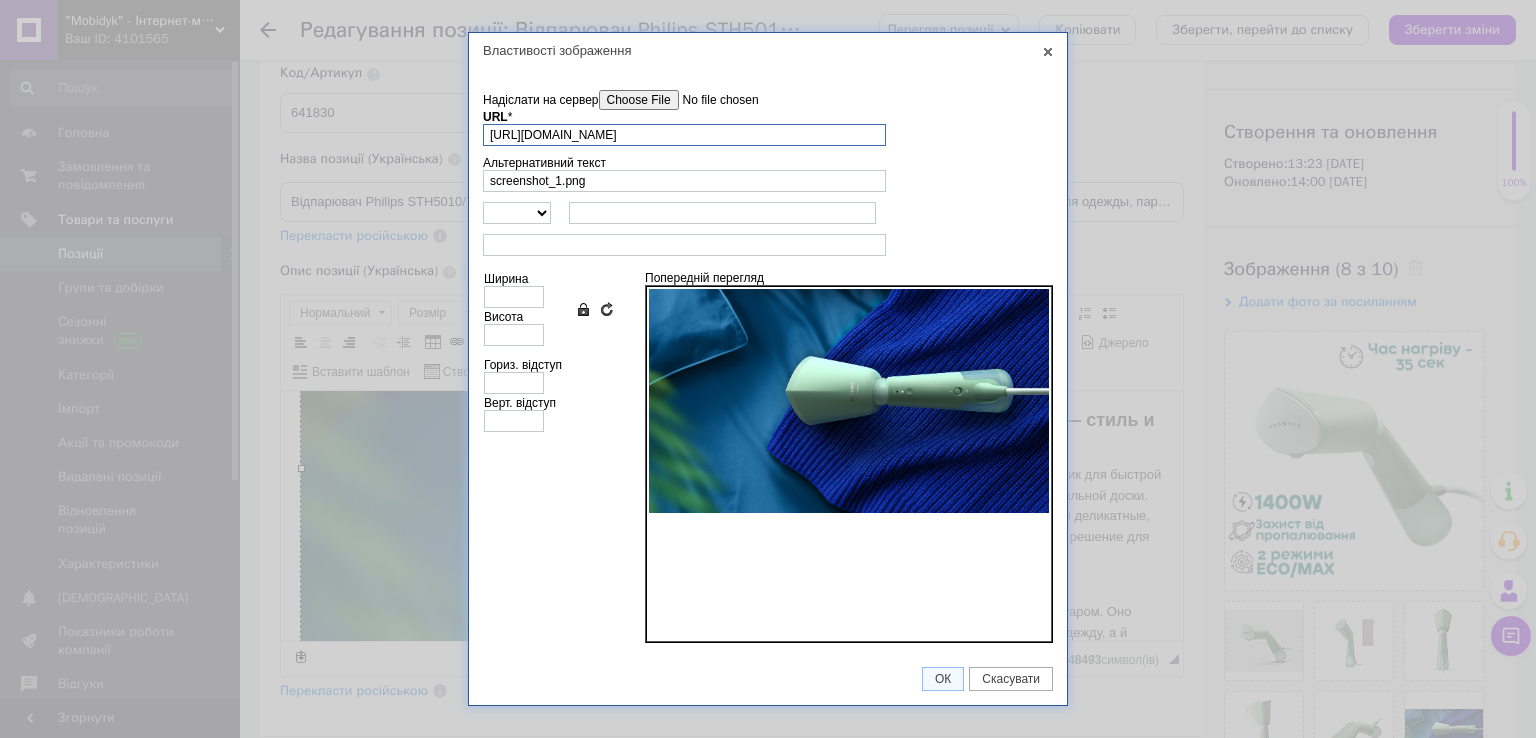 scroll, scrollTop: 0, scrollLeft: 34, axis: horizontal 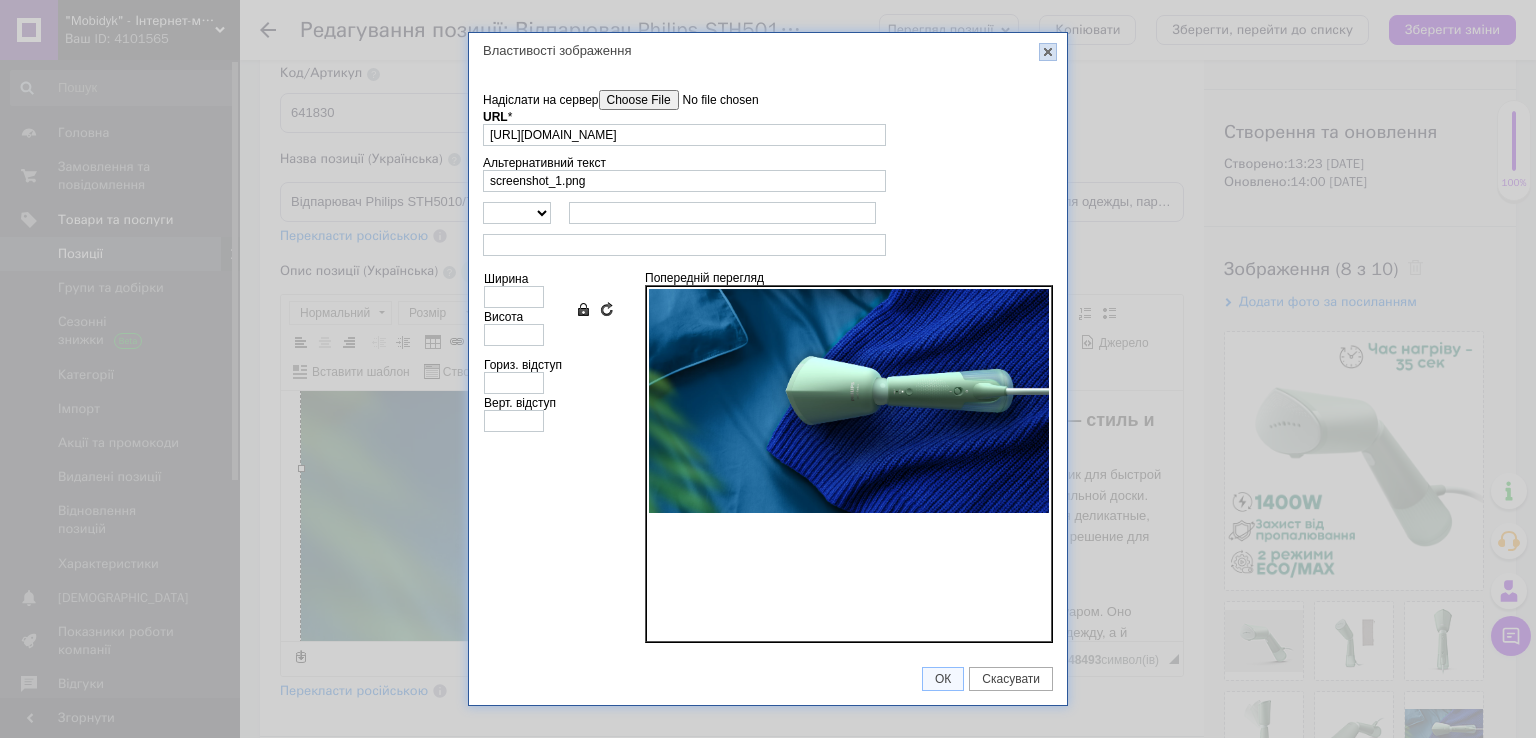 click on "X" at bounding box center [1048, 52] 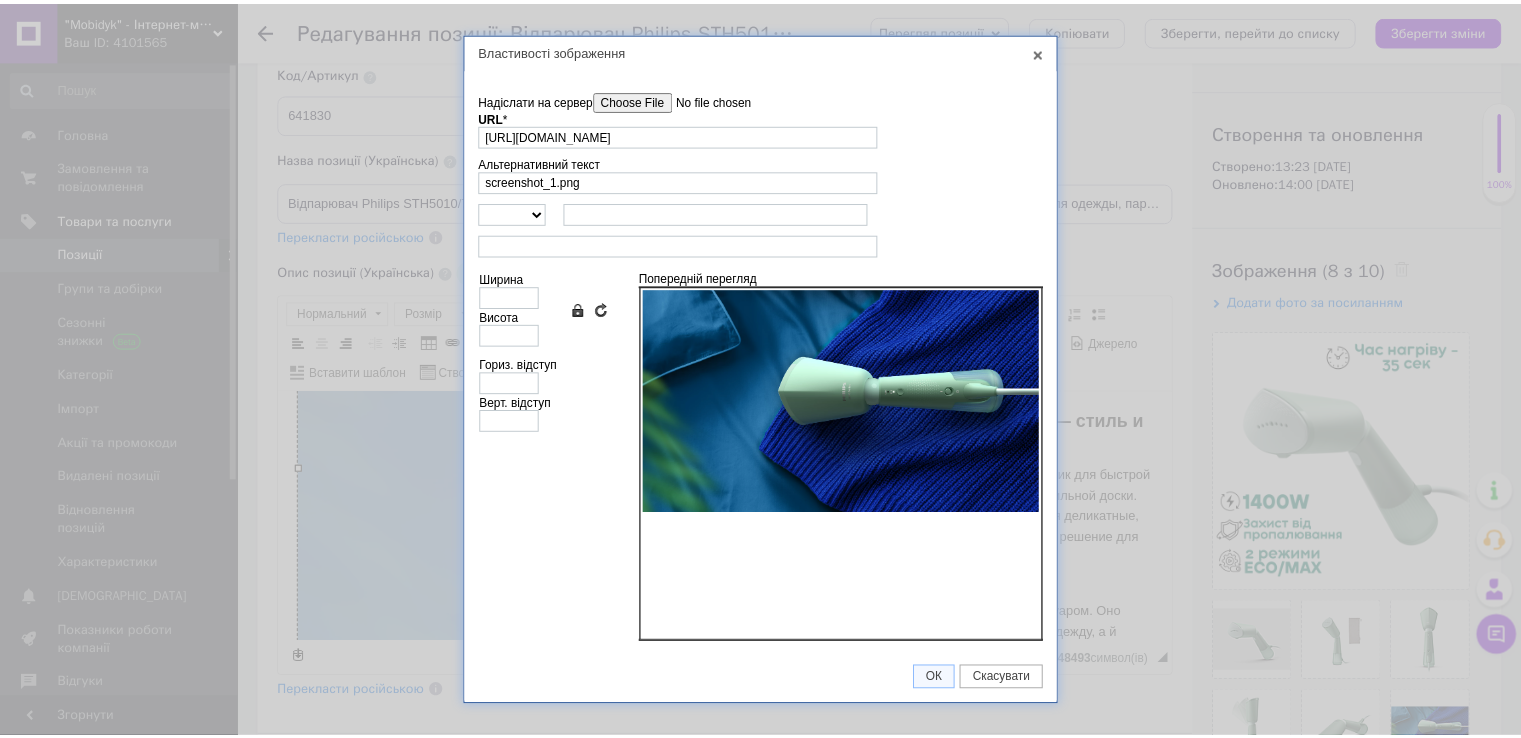 scroll, scrollTop: 0, scrollLeft: 0, axis: both 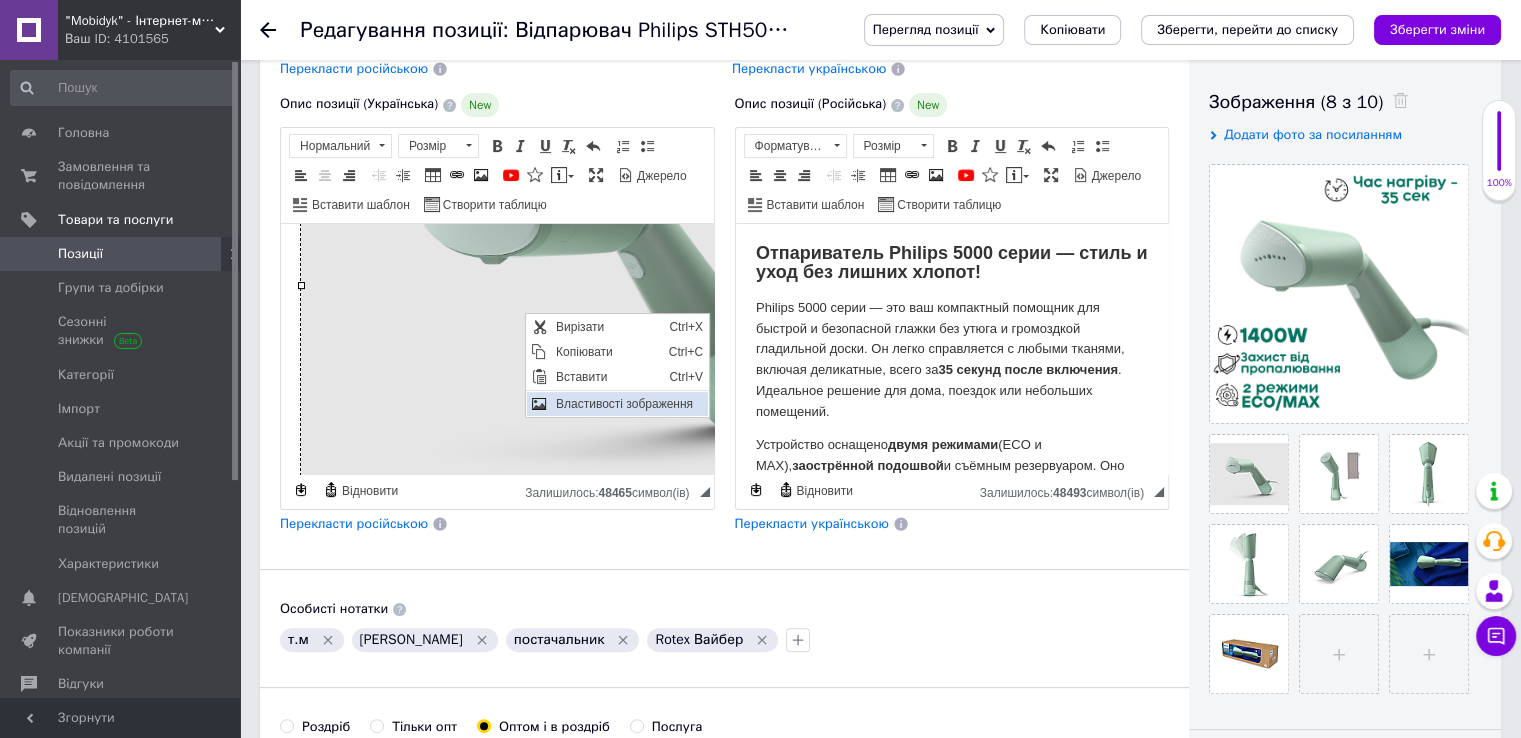 click on "Властивості зображення" at bounding box center (628, 404) 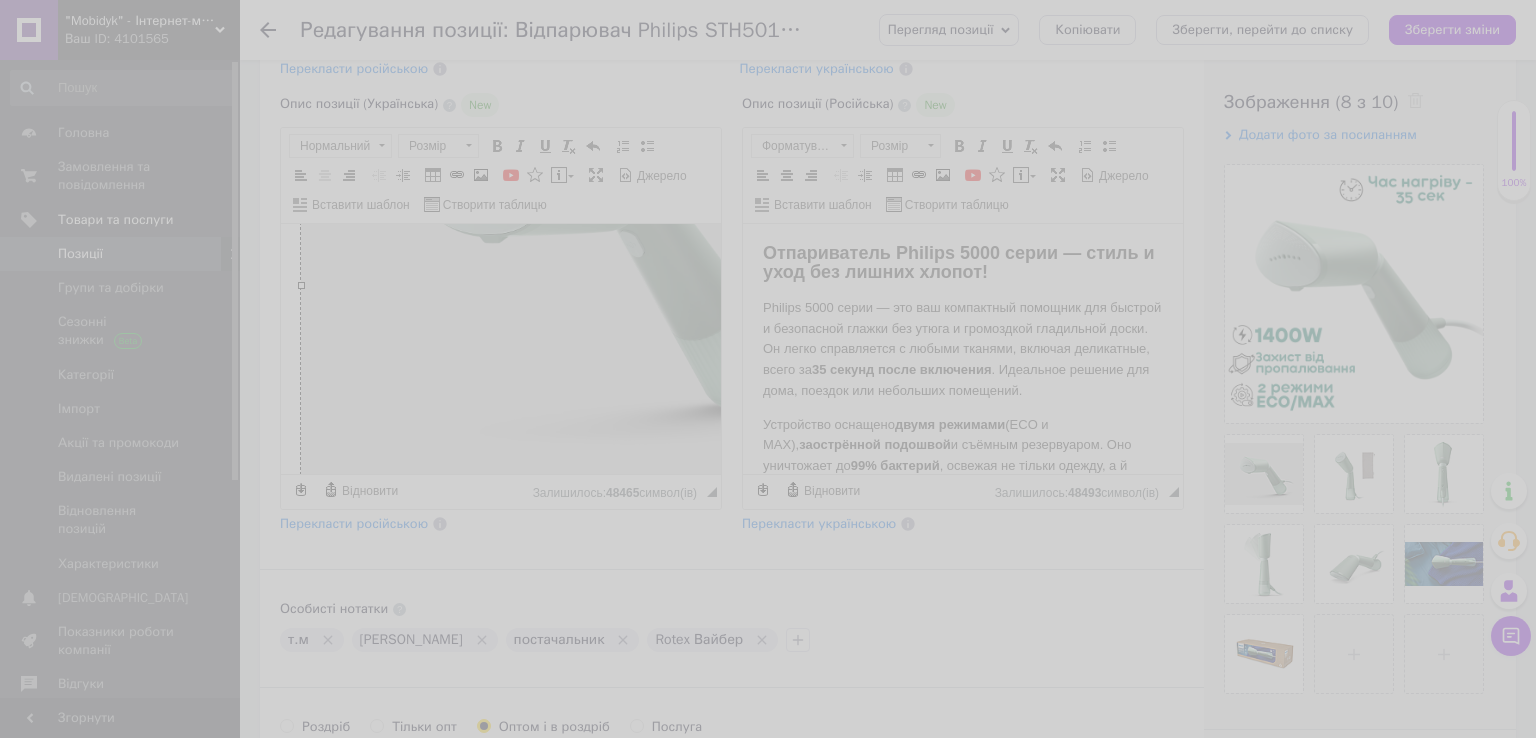 type on "https://images.prom.ua/6664209866_w1280_h1280_screenshot_11.png?fresh=1" 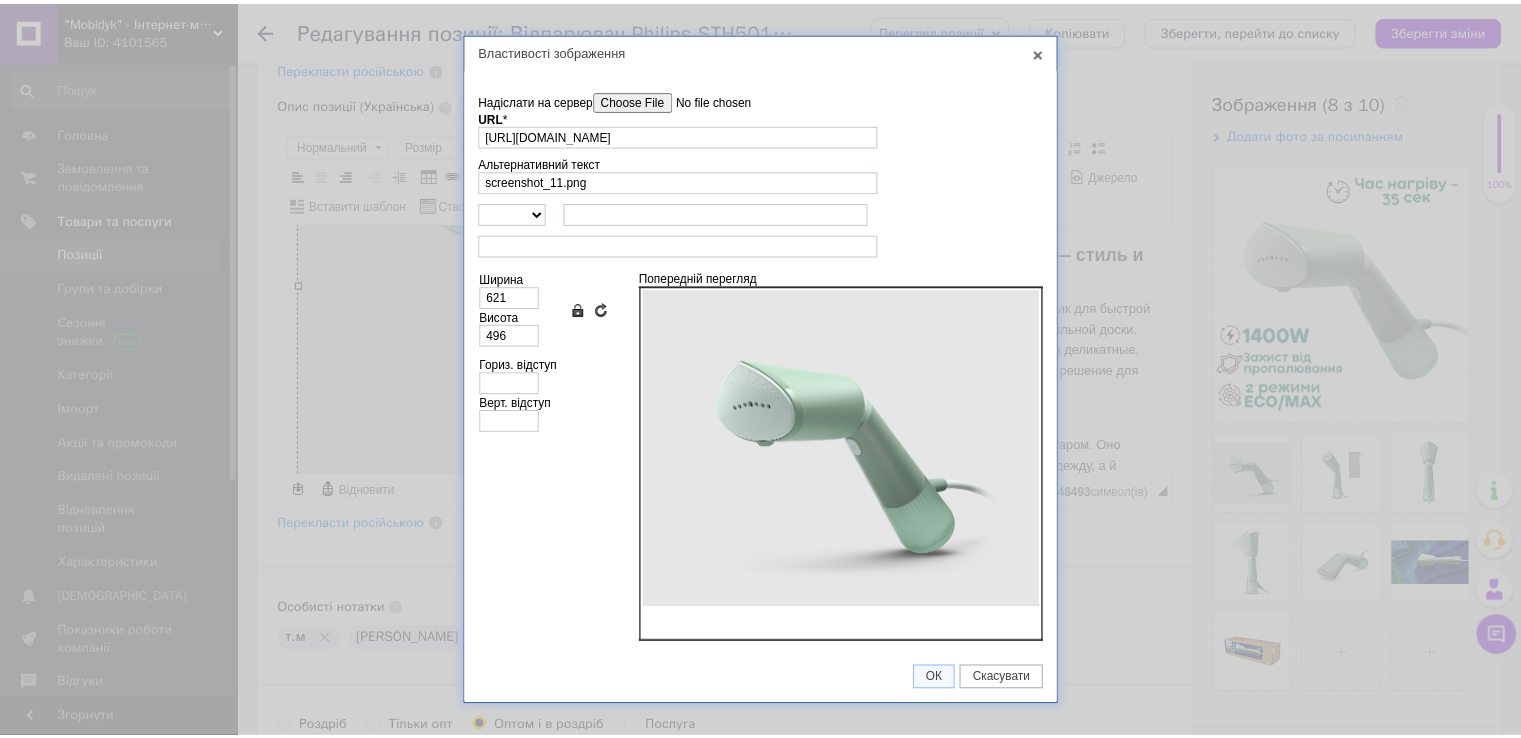 scroll, scrollTop: 0, scrollLeft: 0, axis: both 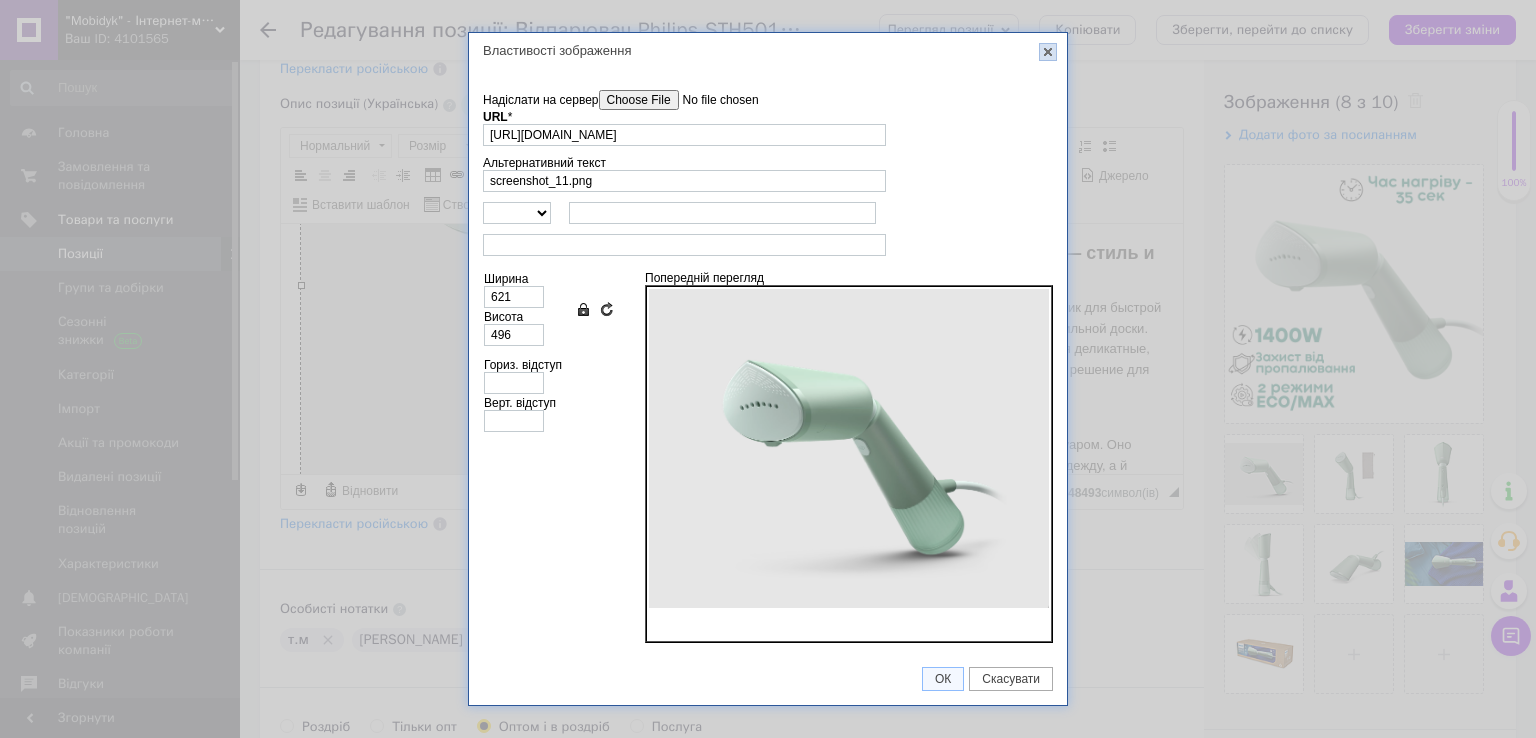 click on "X" at bounding box center (1048, 52) 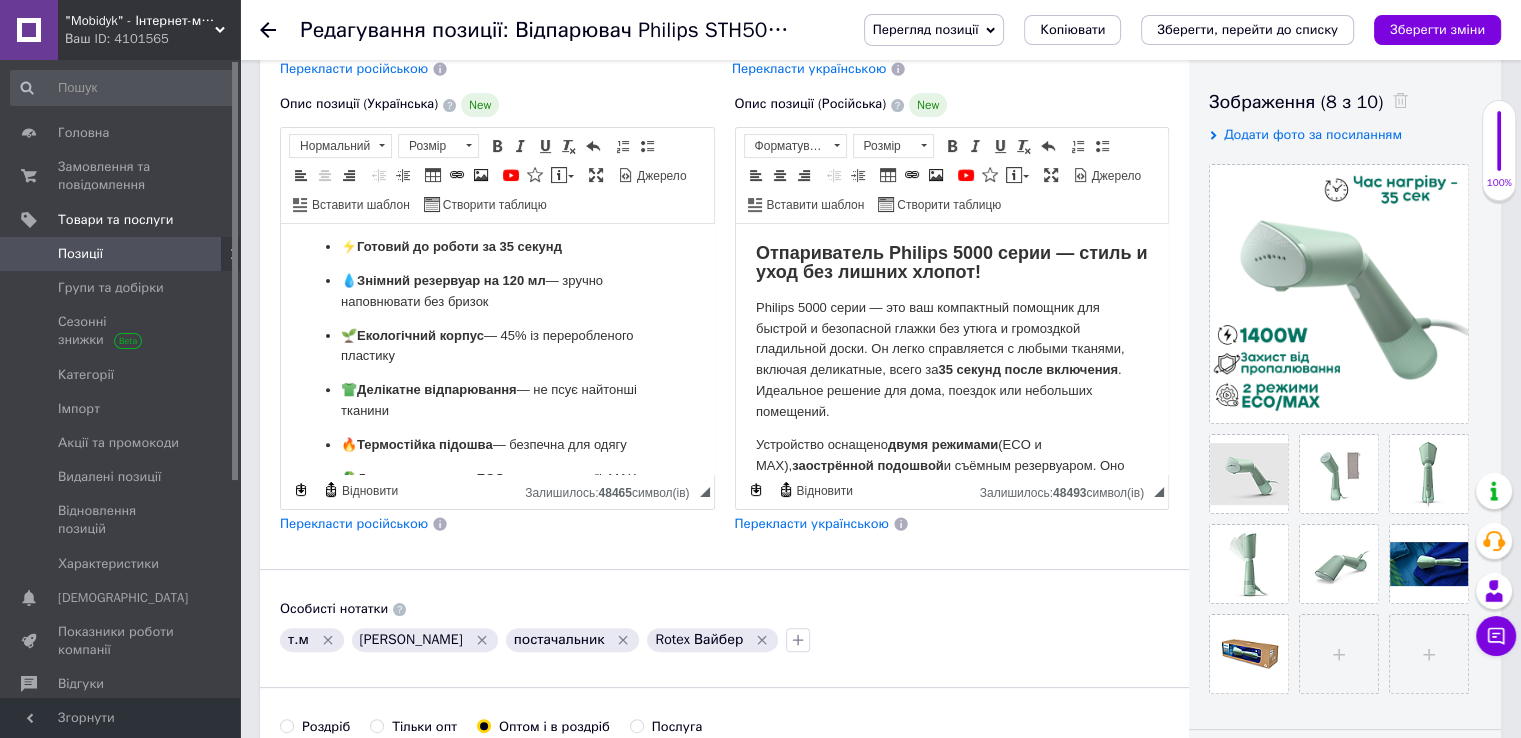 scroll, scrollTop: 833, scrollLeft: 0, axis: vertical 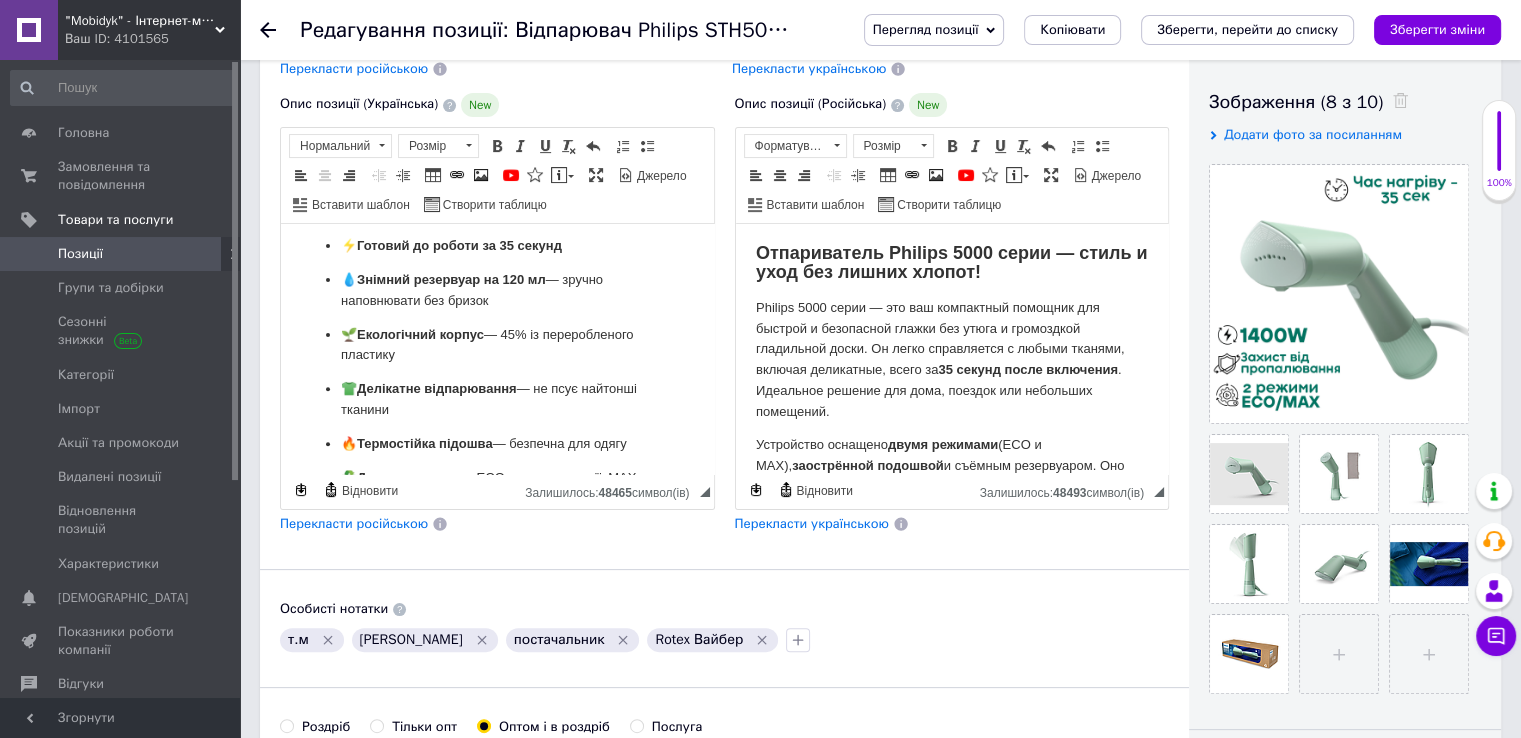 click on "Основна інформація При сохранении товара пустые поля будут переведены автоматически. Щоб вручну відправити поле на переклад, натисніть на посилання під ним.  Детальніше Назва позиції (Українська) New Відпарювач Philips STH5010/70, 1400Вт, 120мл, для одягу, паровий удар -24гр, складана ручка, пластик Перекласти російською Код/Артикул 641830 Назва позиції (Російська) New Отпариватель Philips STH5010/70, 1400Вт, 120мл, для одежды, паровой удар, складная ручка, пластик Перекласти українською Опис позиції (Українська) New
Стильний, компактний і екологічний —  Philips 5000 серії
Завдяки  ," at bounding box center (880, 1688) 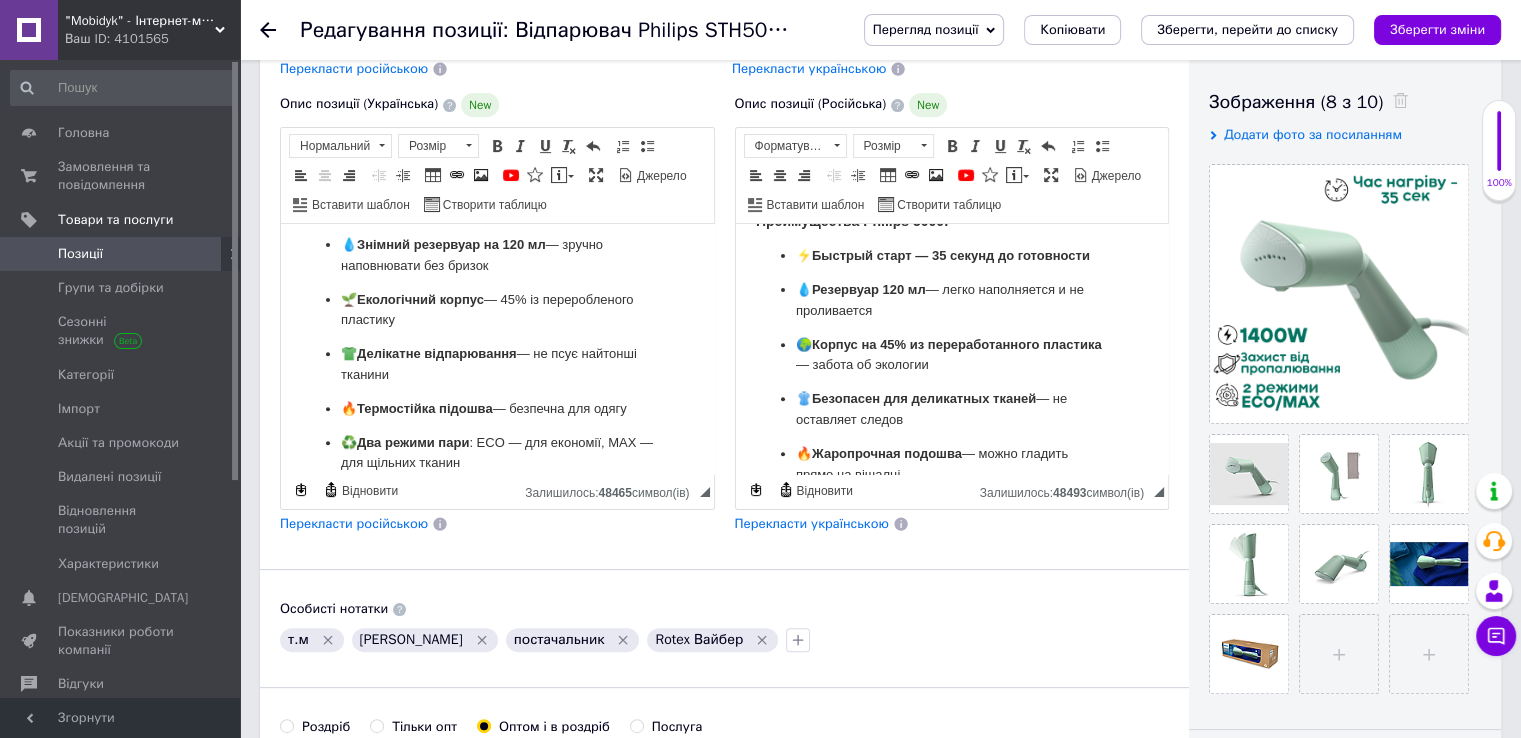 scroll, scrollTop: 1000, scrollLeft: 0, axis: vertical 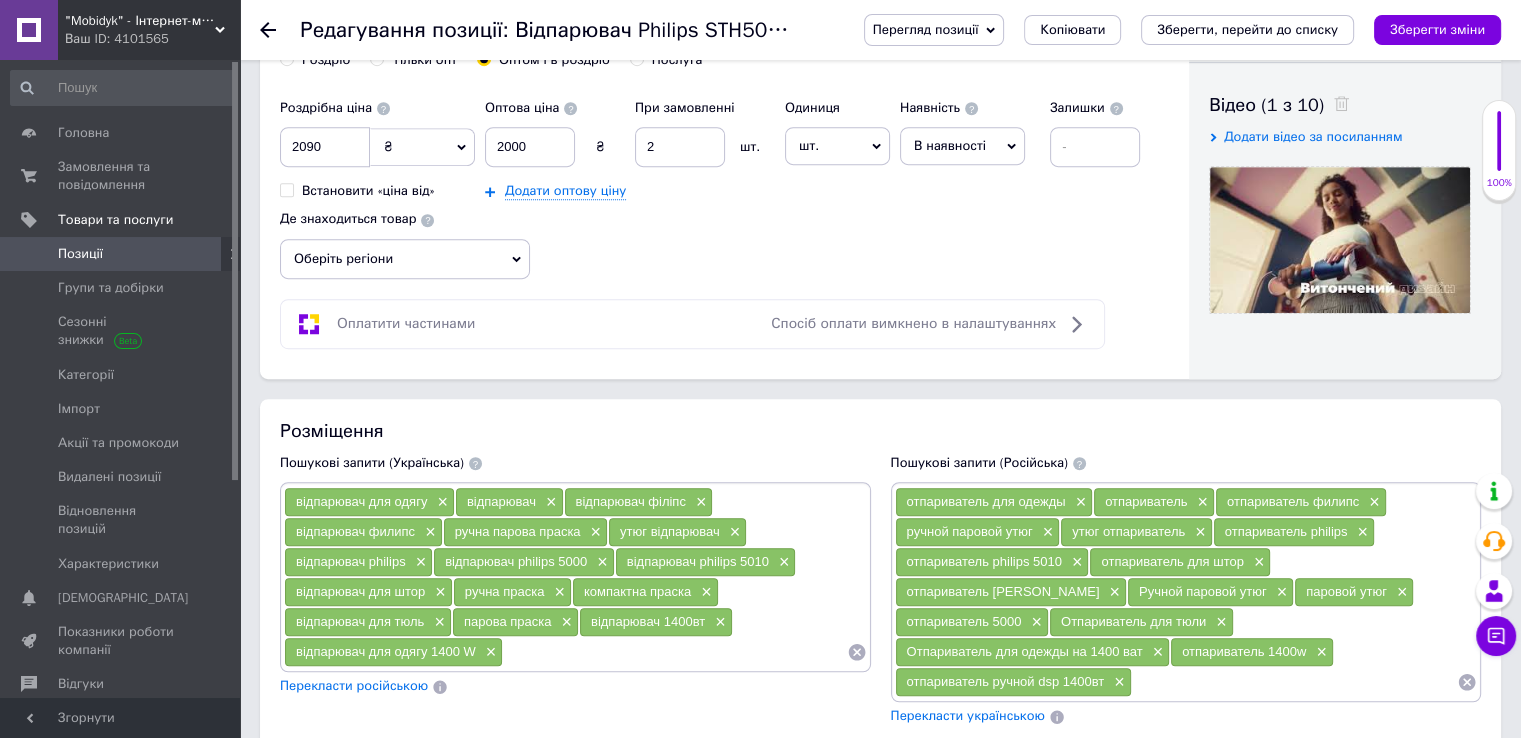 click on "Позиції" at bounding box center (80, 254) 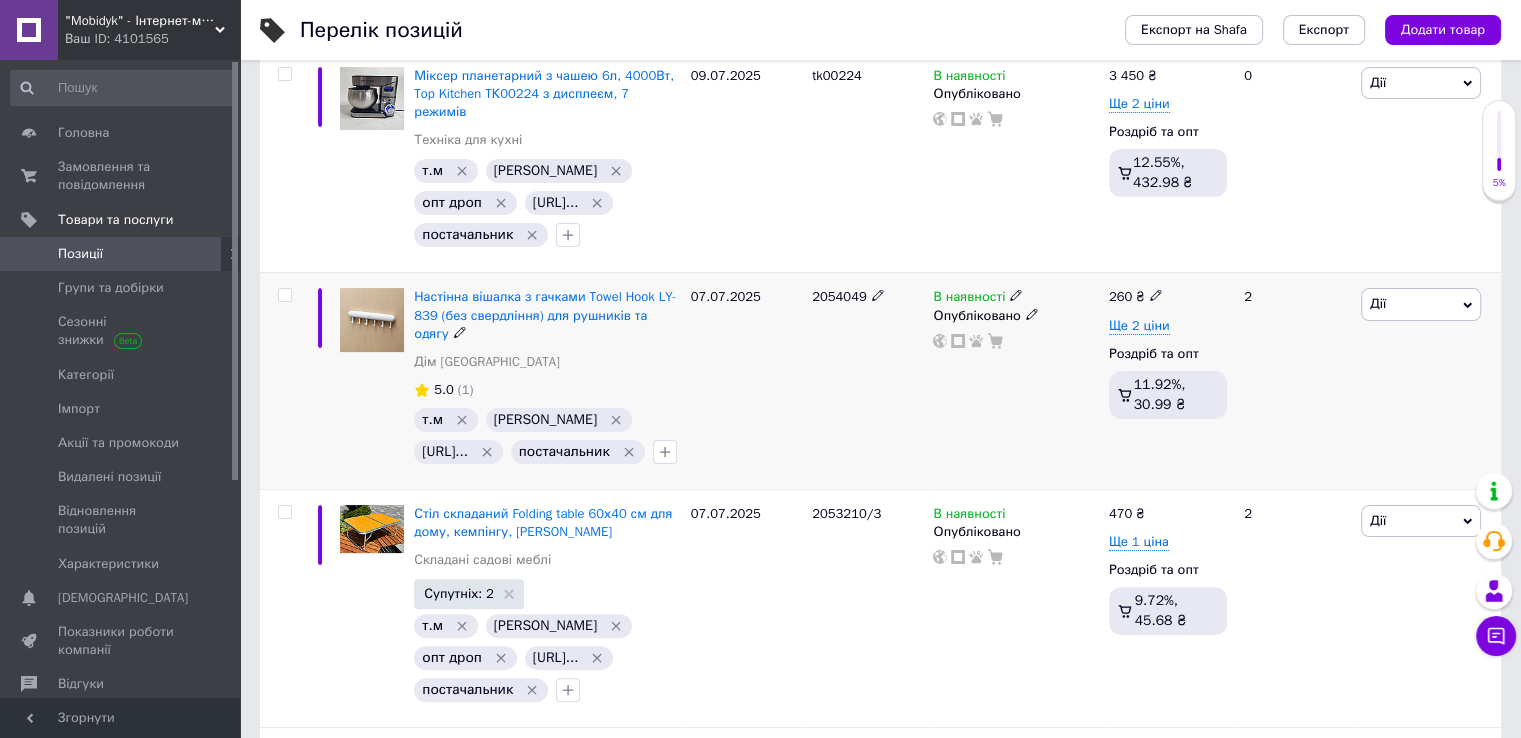 scroll, scrollTop: 500, scrollLeft: 0, axis: vertical 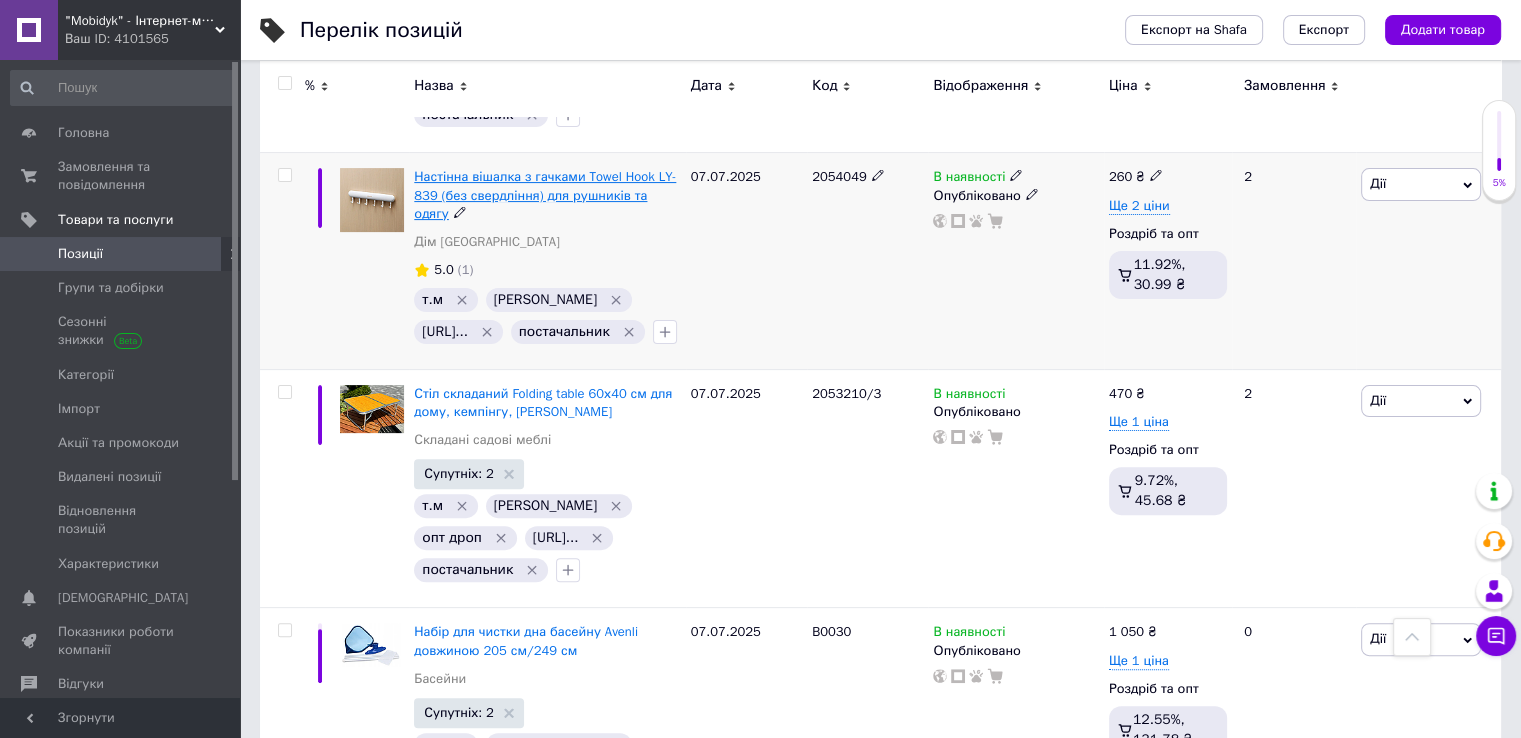 click on "Настінна вішалка з гачками Towel Hook LY-839 (без свердління) для рушників та одягу" at bounding box center (545, 194) 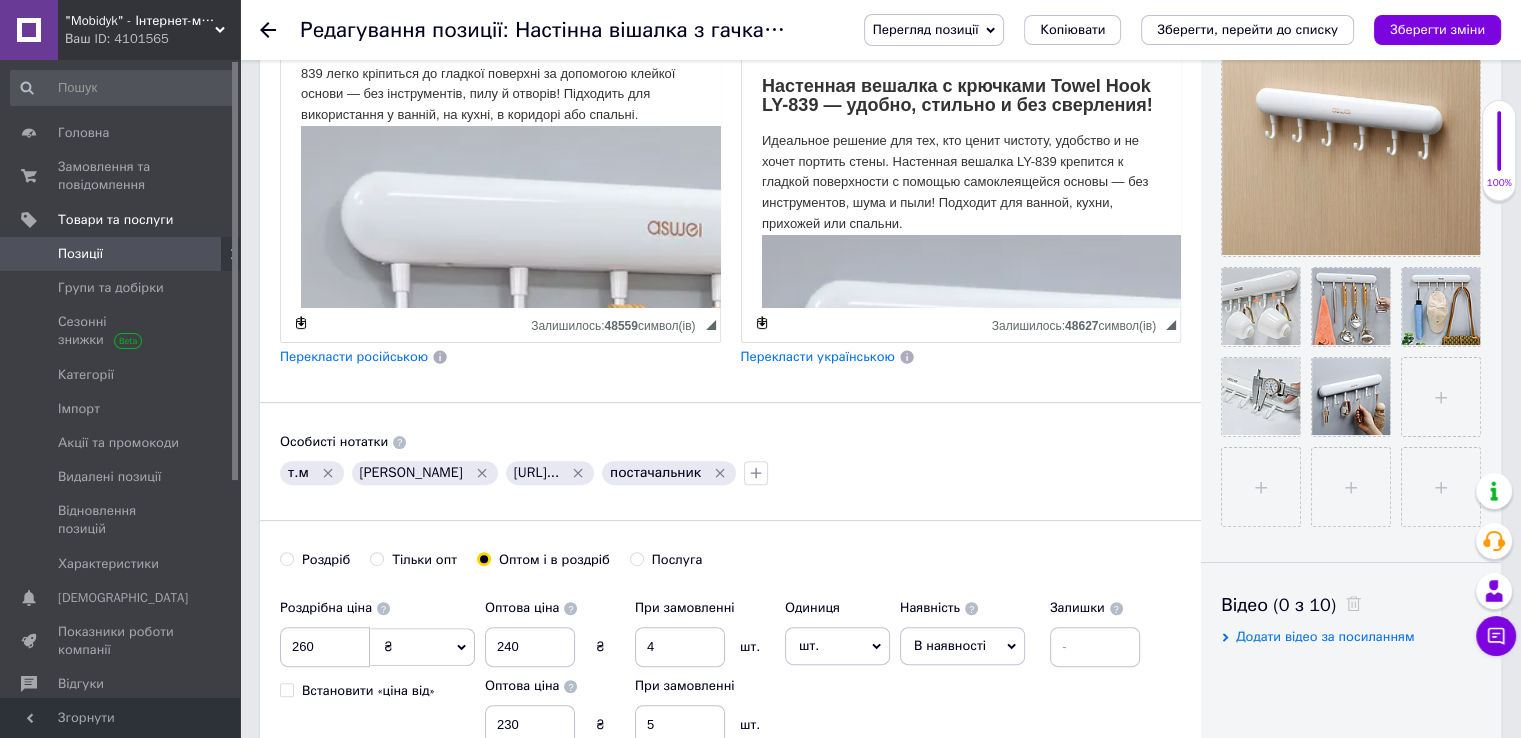 scroll, scrollTop: 166, scrollLeft: 0, axis: vertical 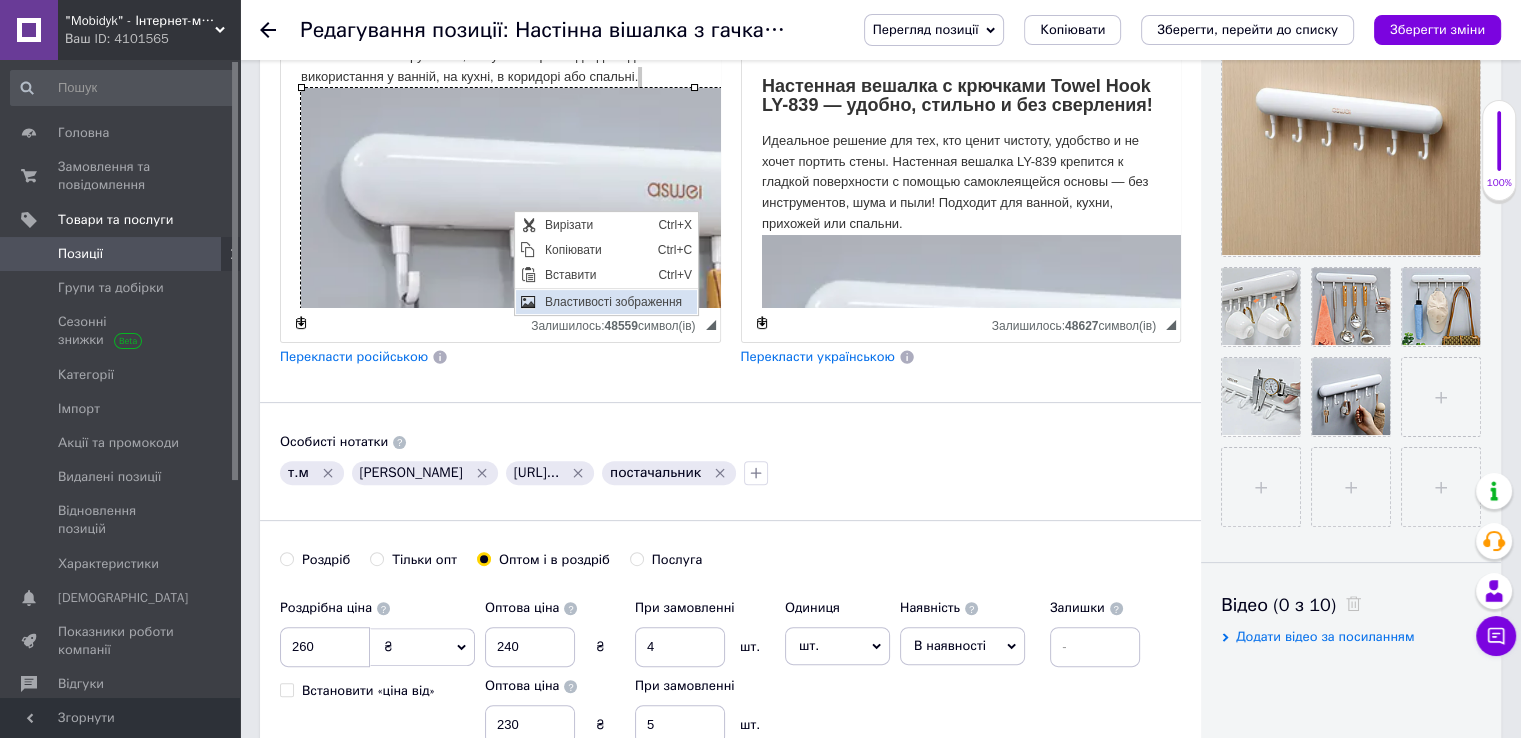 click on "Властивості зображення" at bounding box center [617, 302] 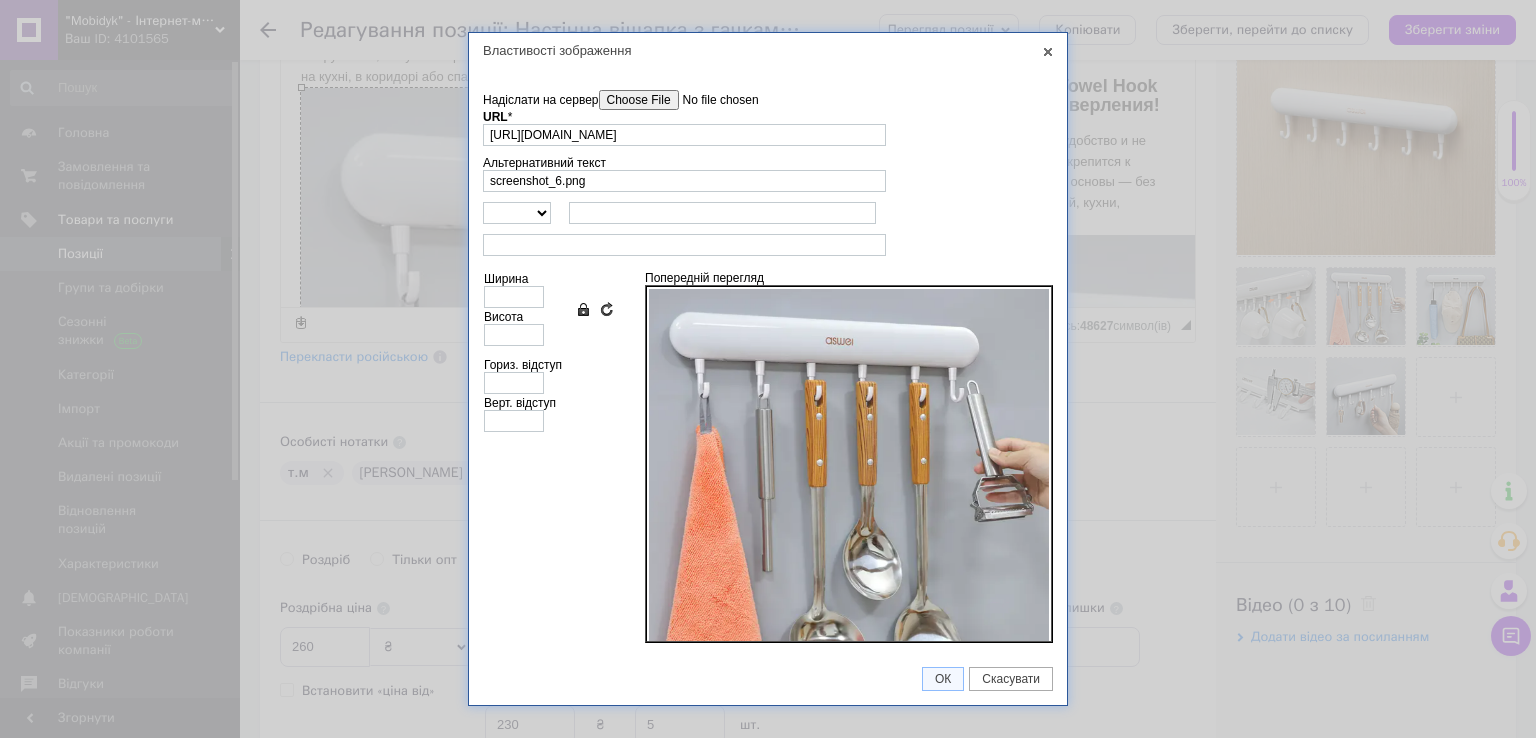 scroll, scrollTop: 0, scrollLeft: 34, axis: horizontal 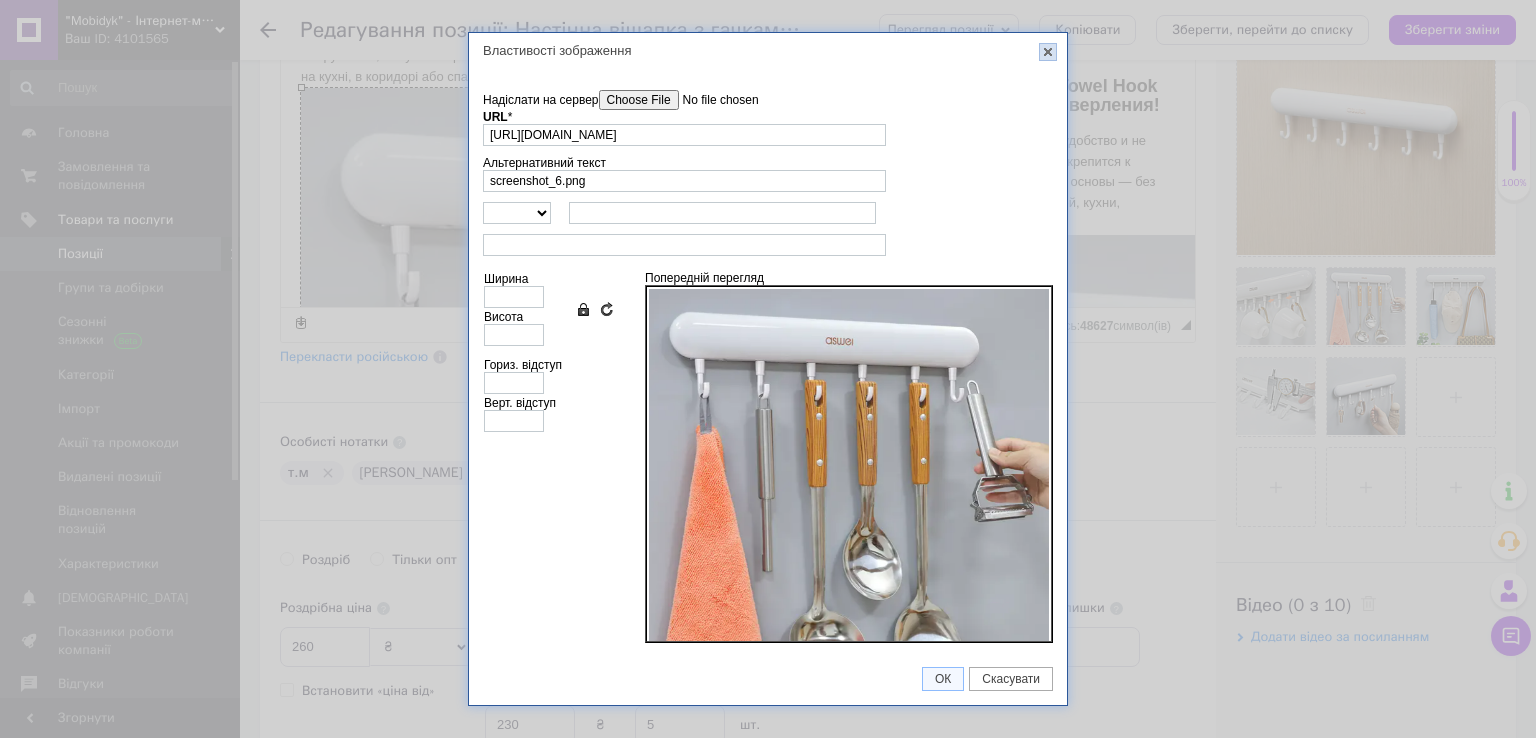 click on "X" at bounding box center [1048, 52] 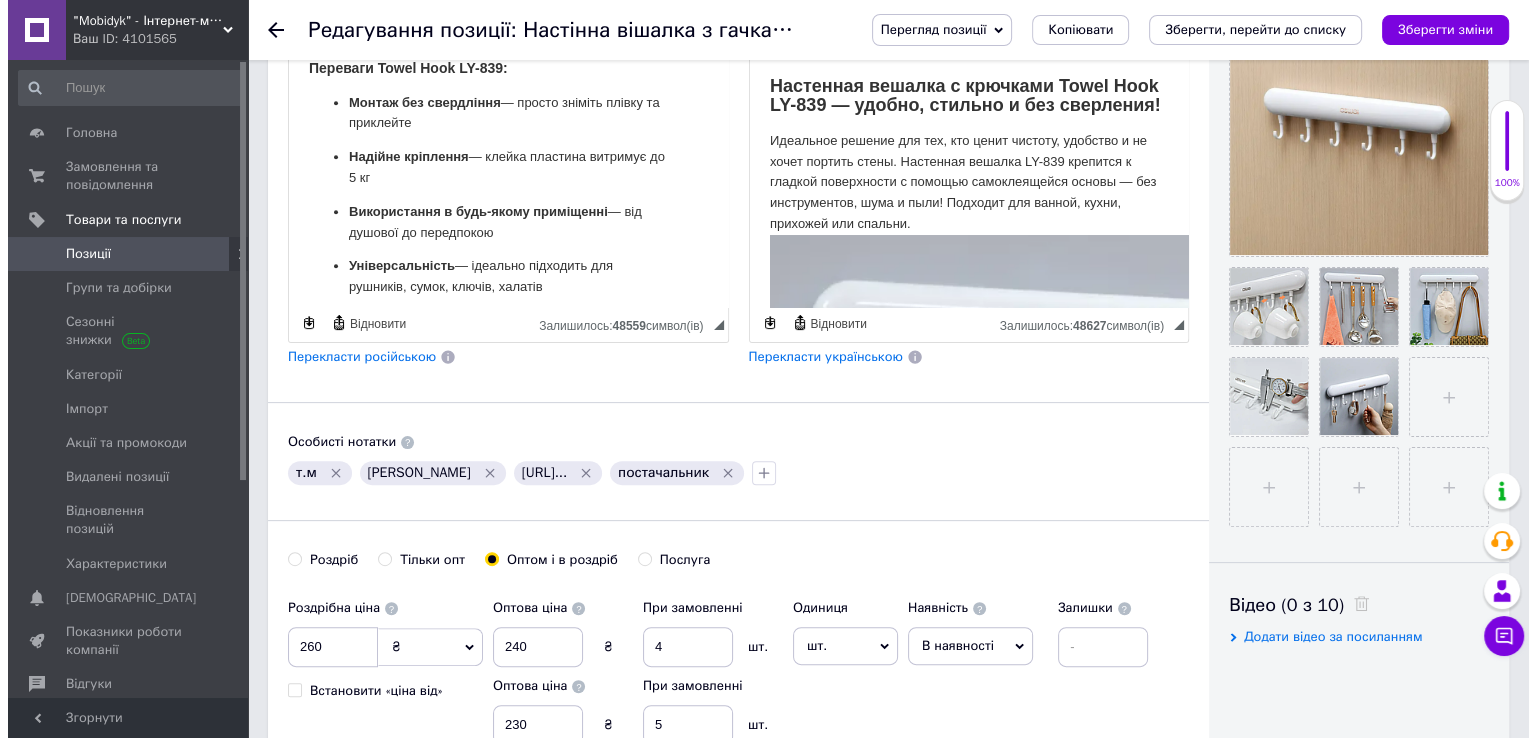 scroll, scrollTop: 333, scrollLeft: 0, axis: vertical 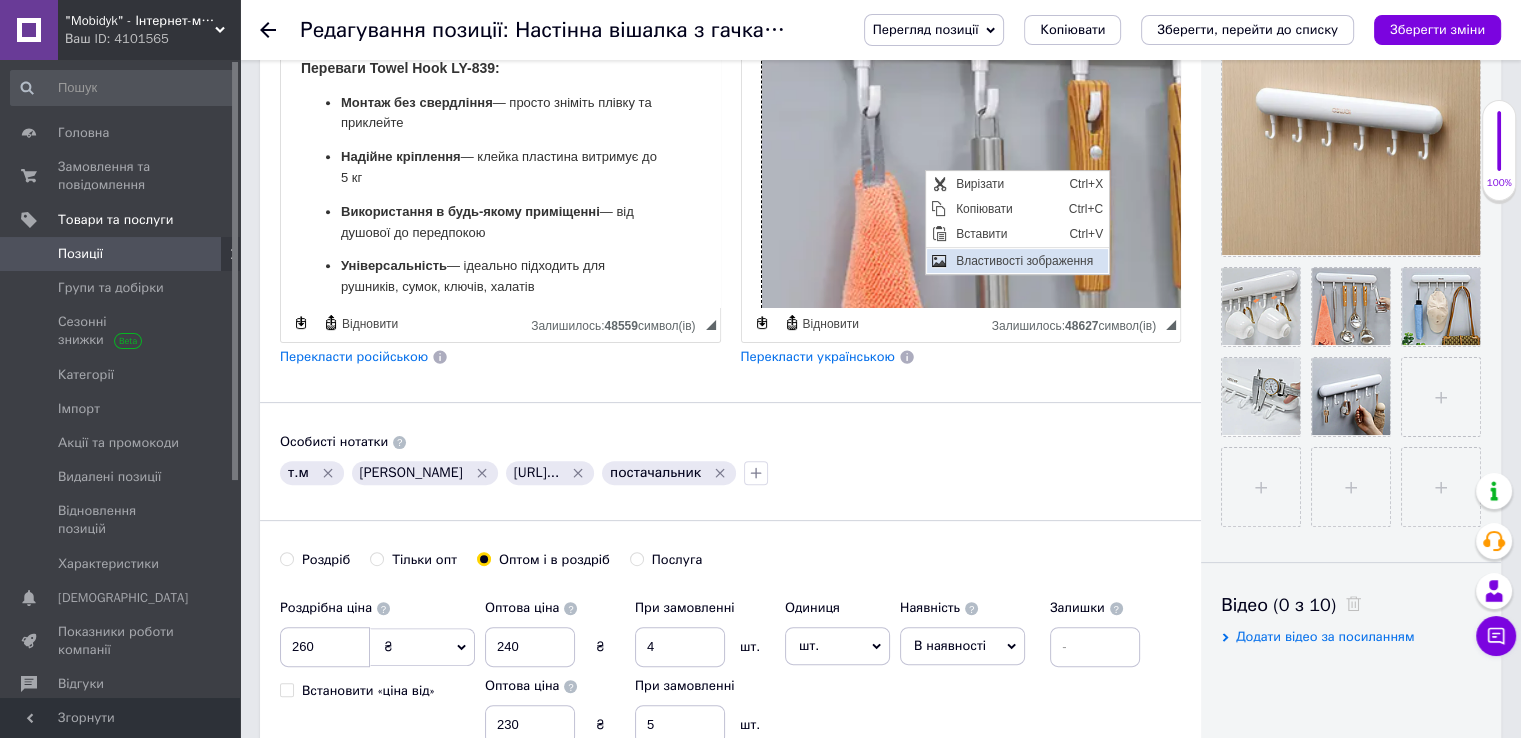 click on "Властивості зображення" at bounding box center (1029, 261) 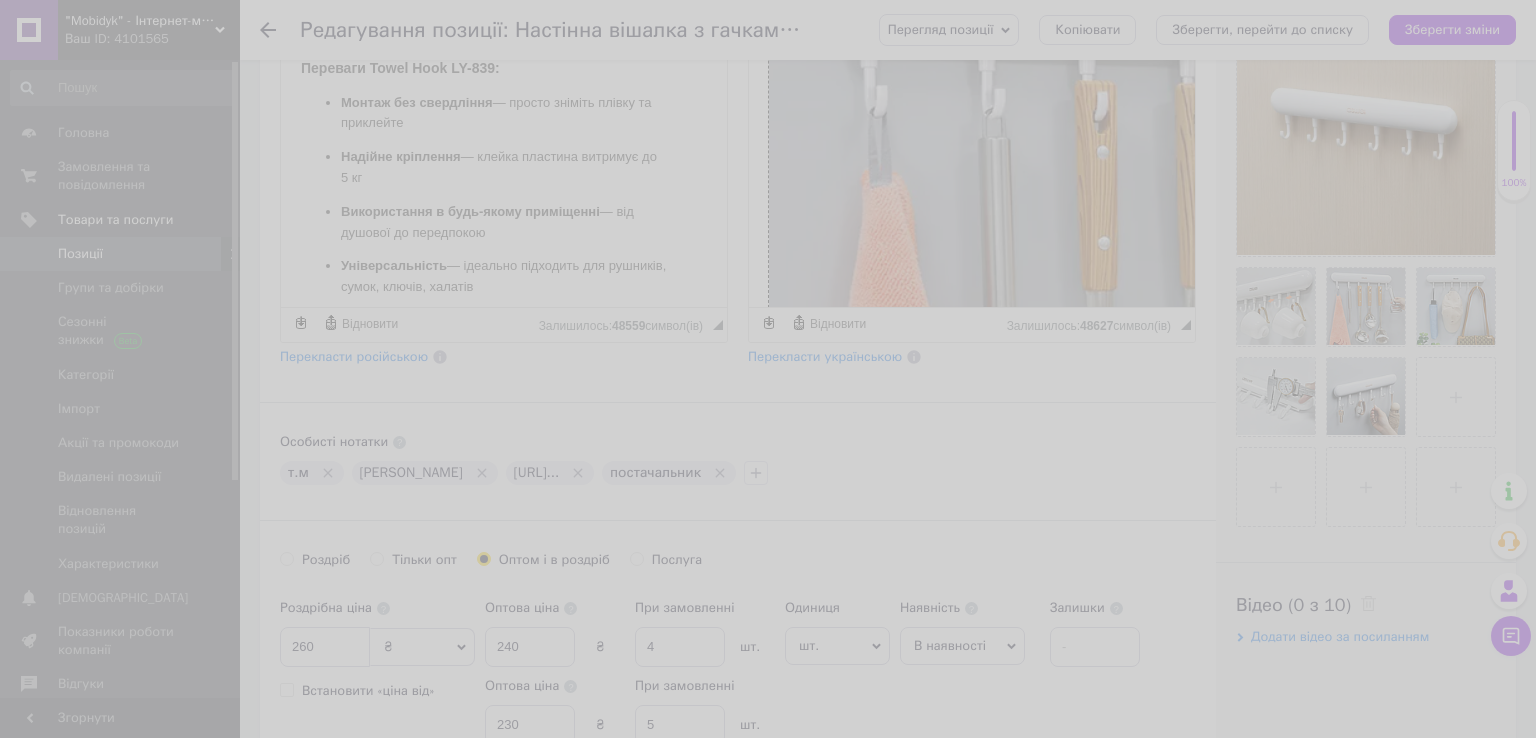 type on "https://images.prom.ua/6721399329_w1280_h1280_screenshot_6.png?fresh=1" 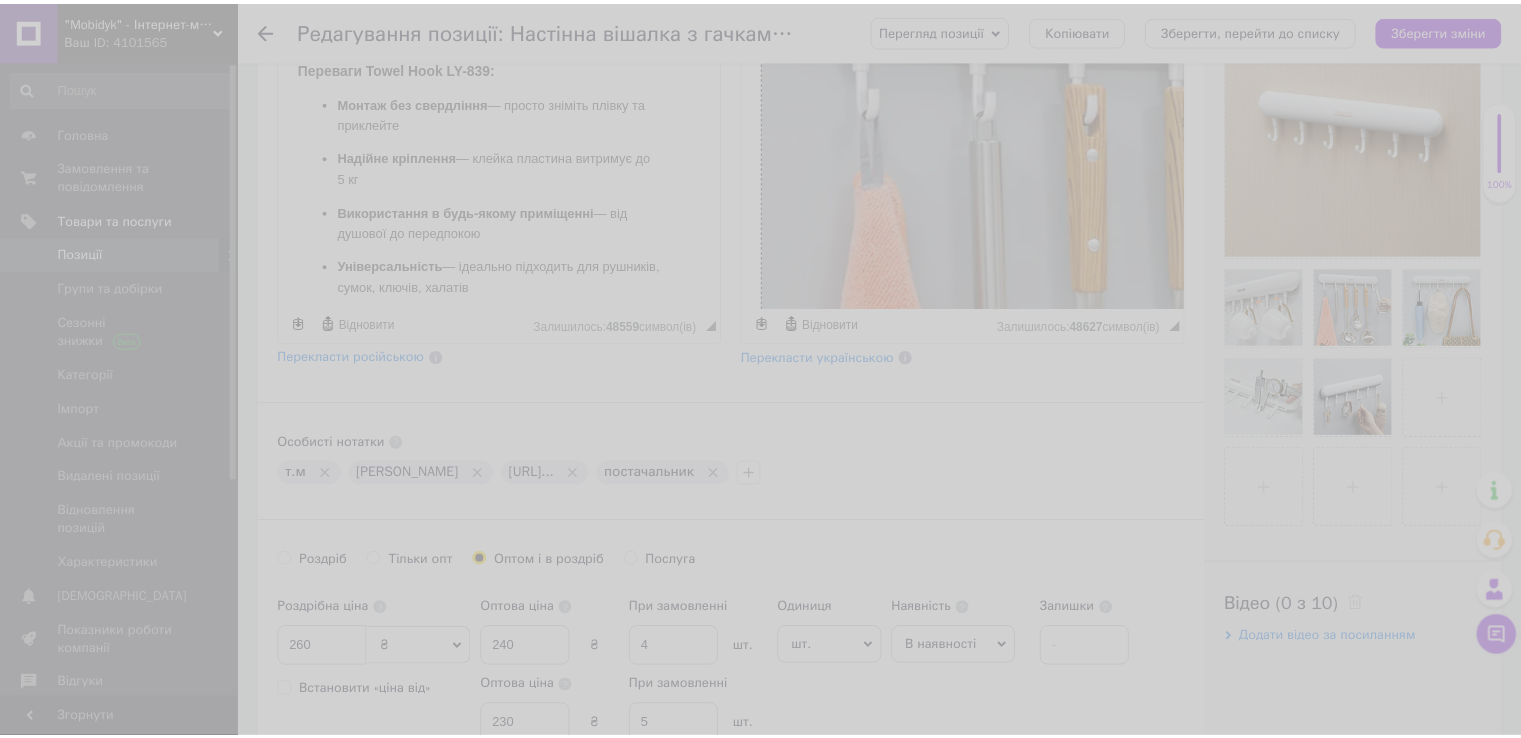 scroll, scrollTop: 0, scrollLeft: 34, axis: horizontal 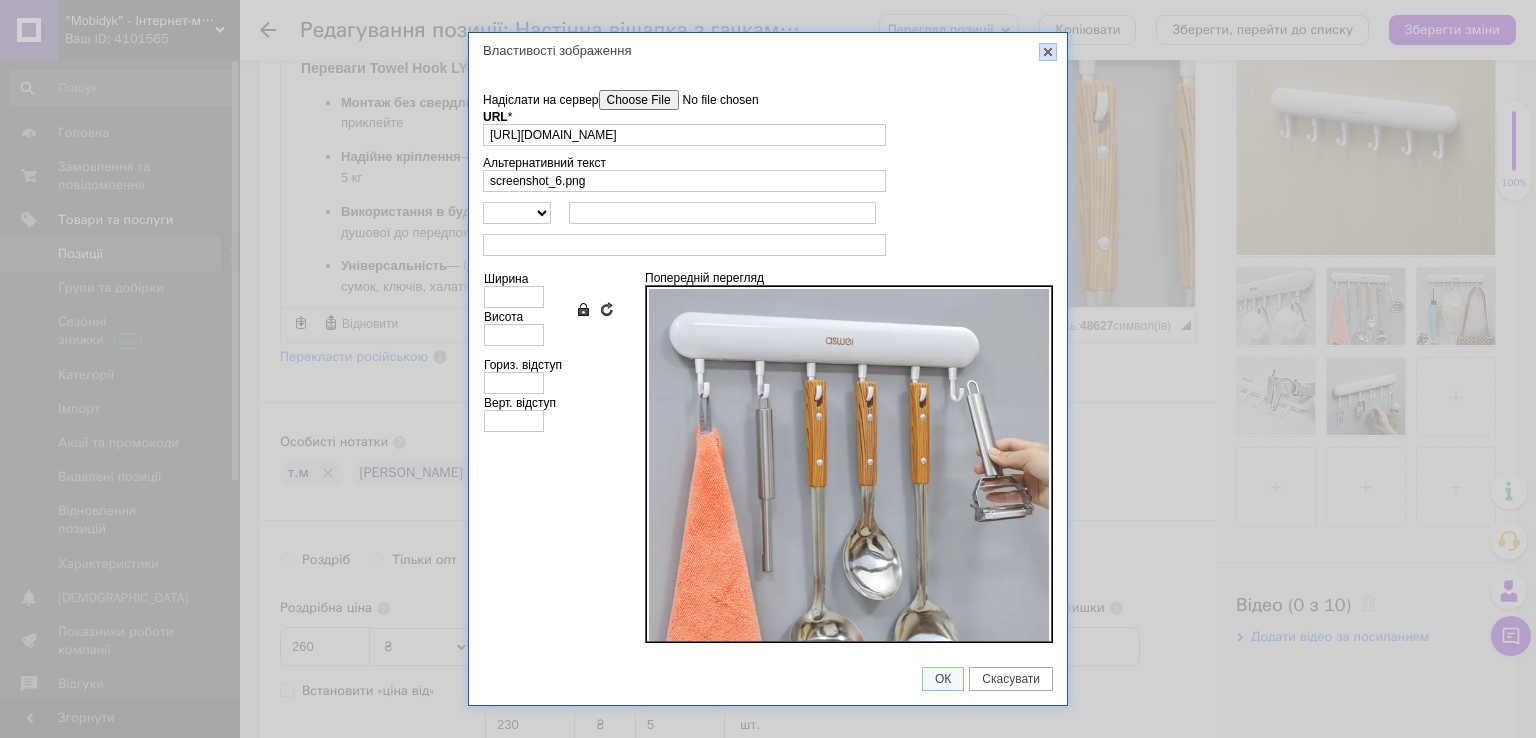 drag, startPoint x: 1048, startPoint y: 53, endPoint x: 277, endPoint y: 6, distance: 772.4312 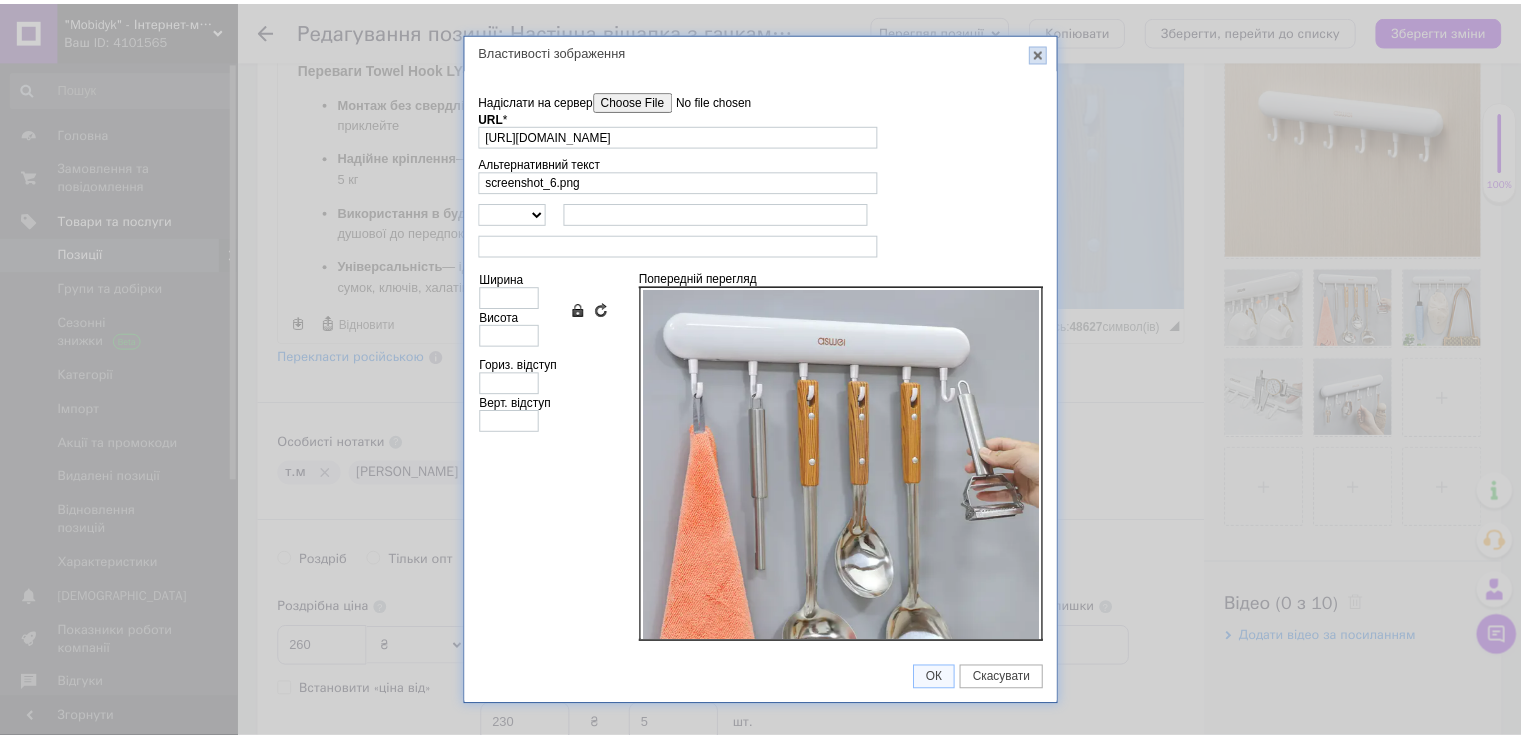 scroll, scrollTop: 0, scrollLeft: 0, axis: both 